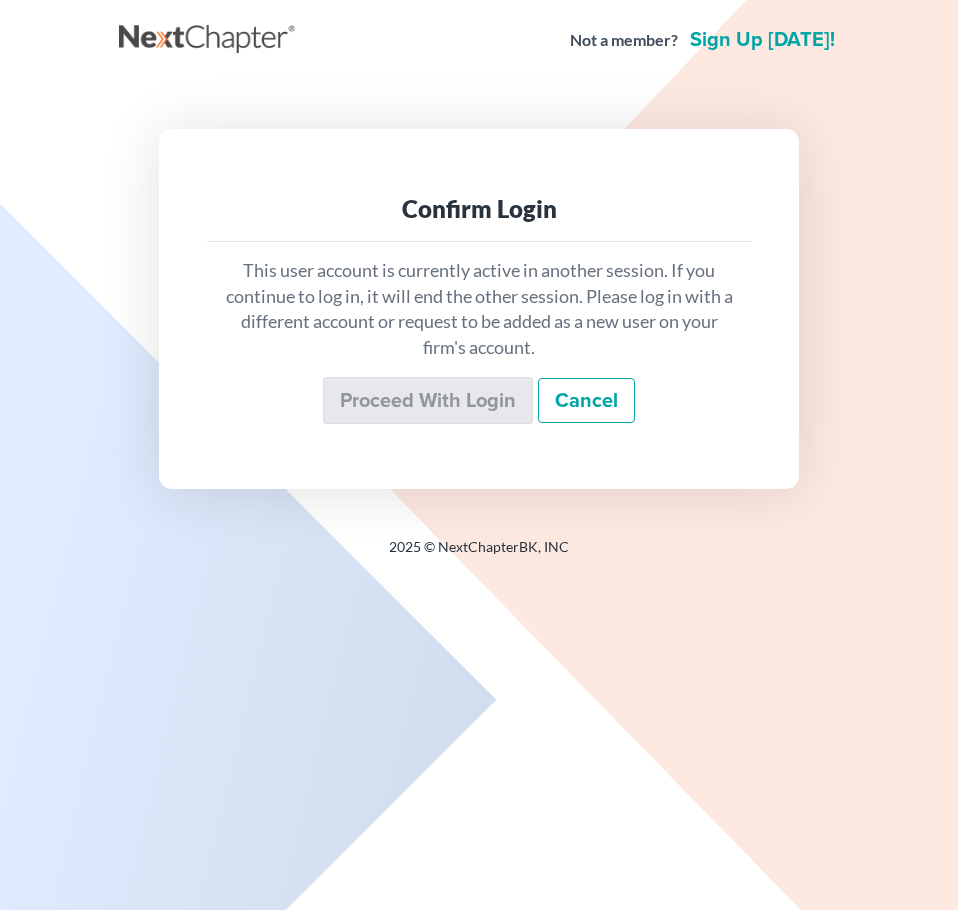 scroll, scrollTop: 0, scrollLeft: 0, axis: both 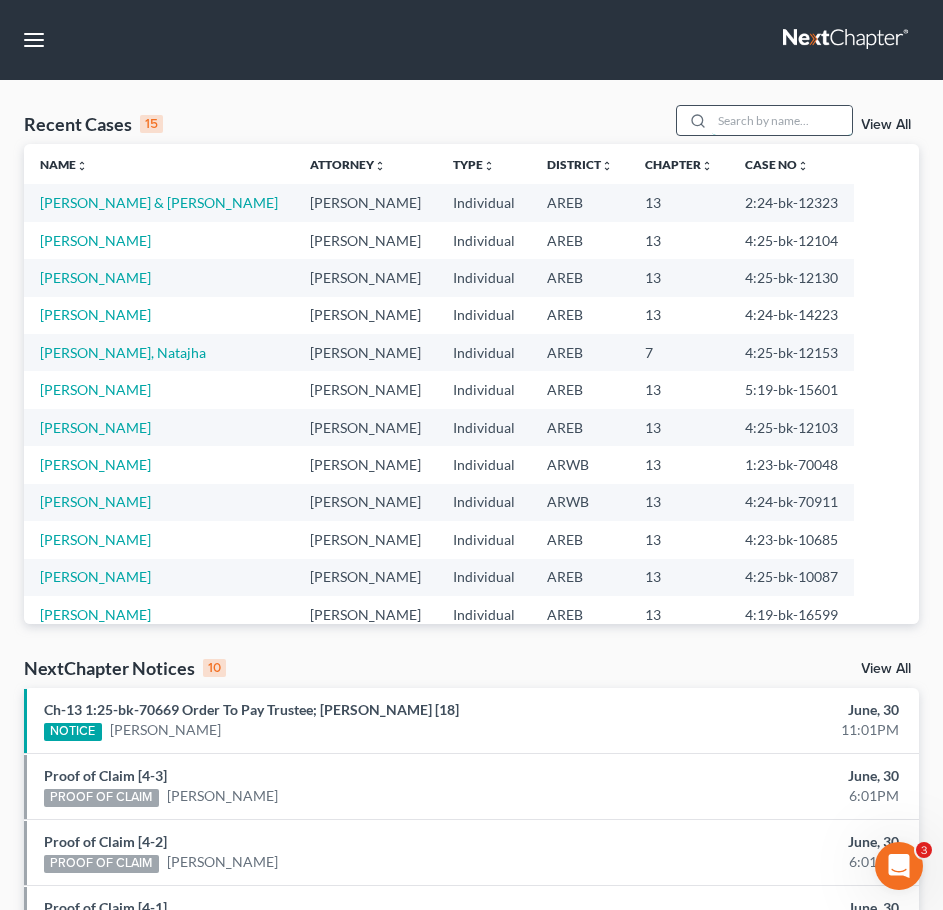 click at bounding box center [782, 120] 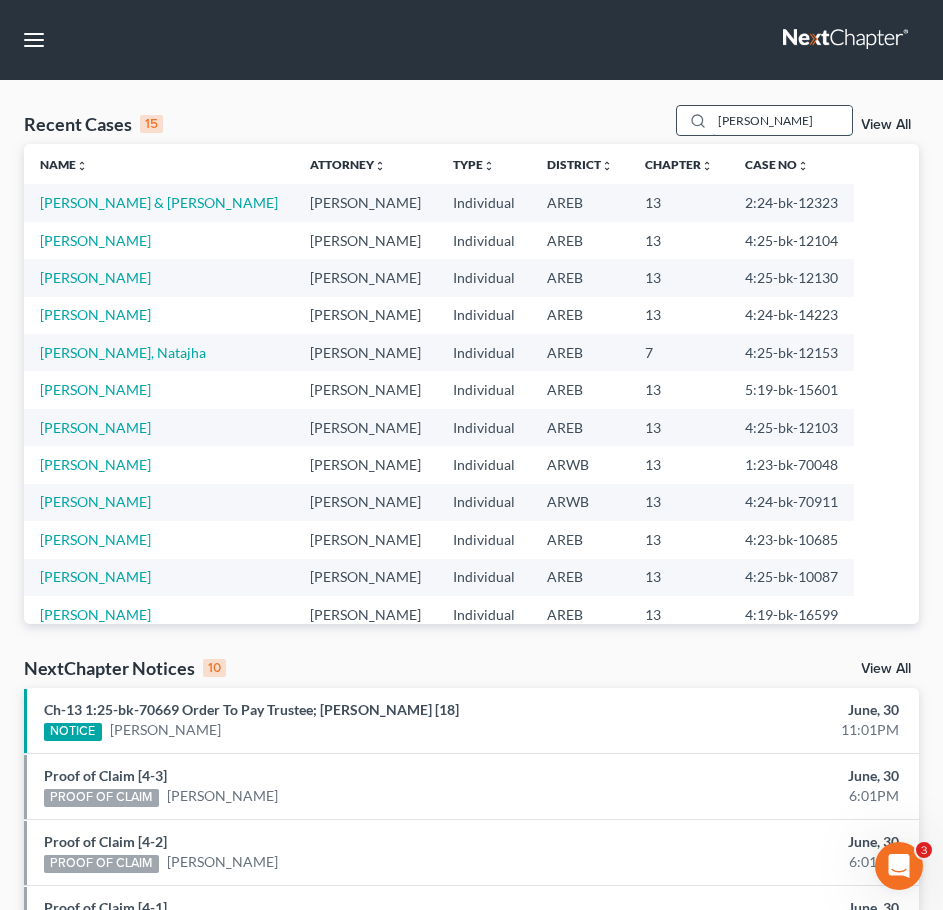 type on "gieck" 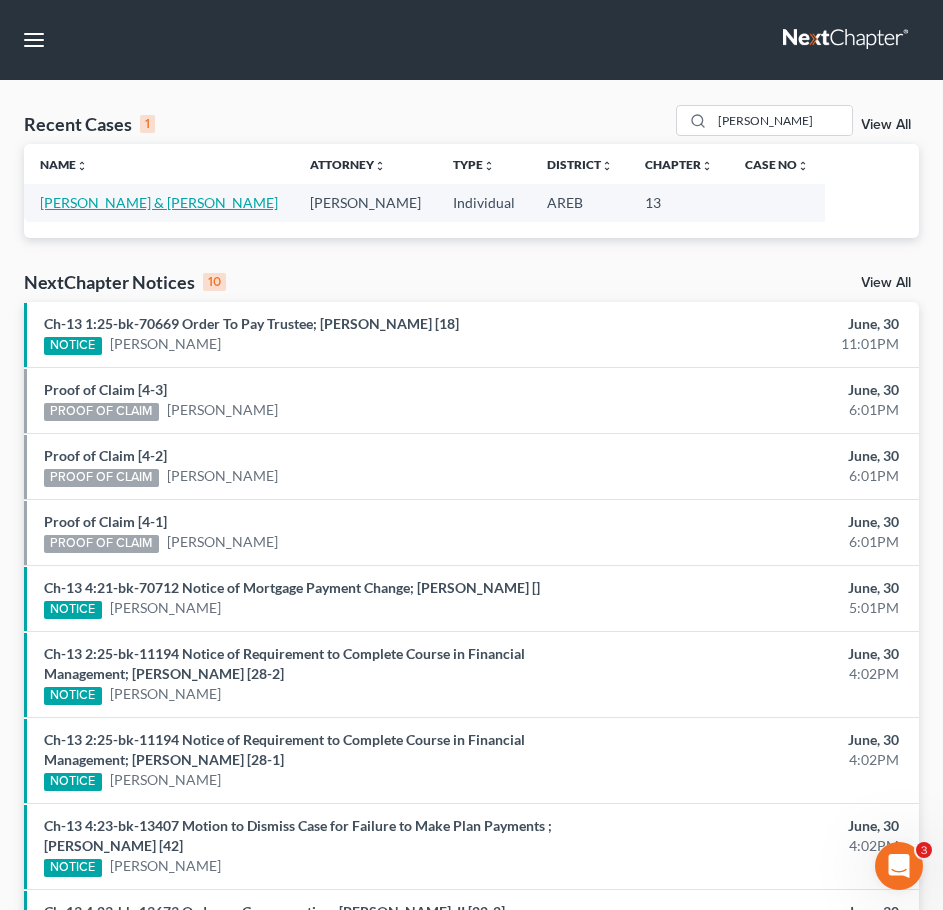 click on "[PERSON_NAME] & [PERSON_NAME]" at bounding box center (159, 202) 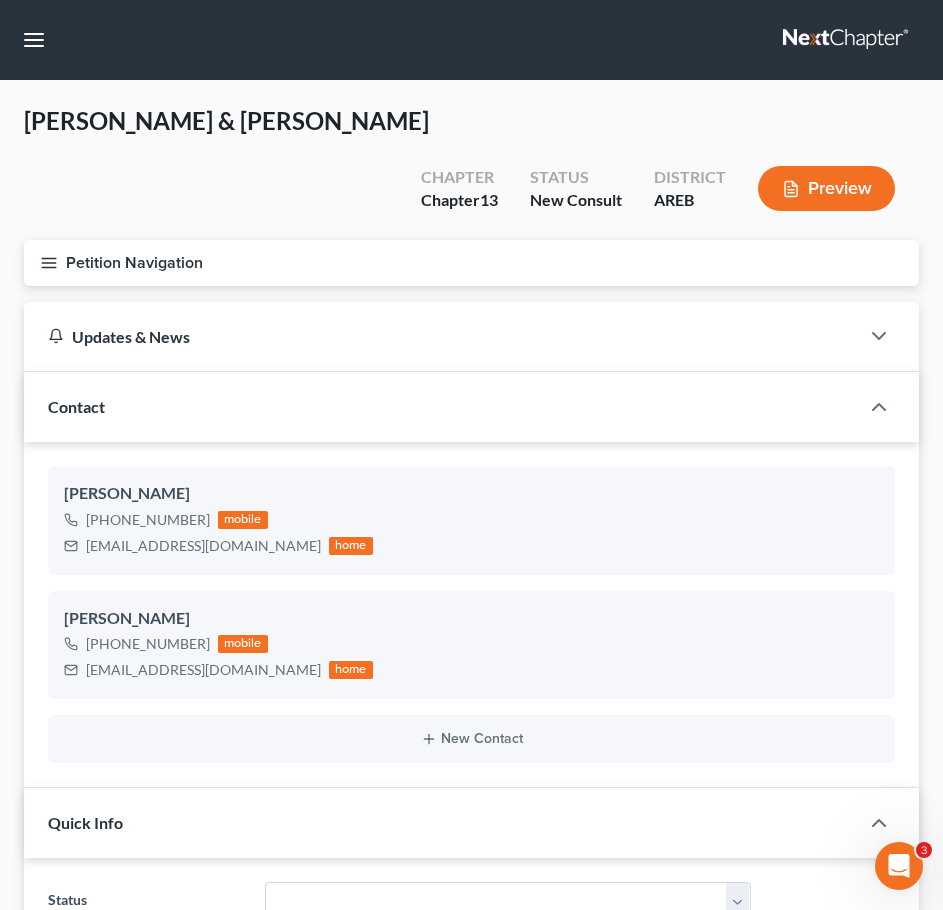 click on "Petition Navigation" at bounding box center [471, 263] 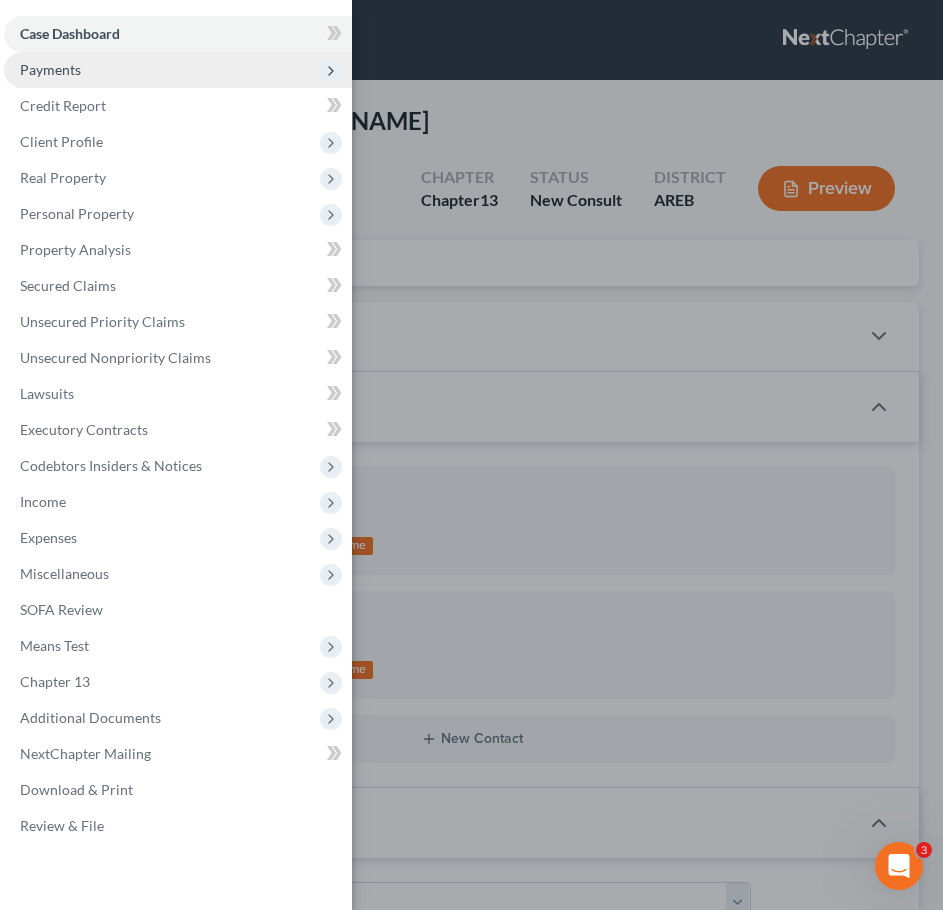 click on "Payments" at bounding box center (178, 70) 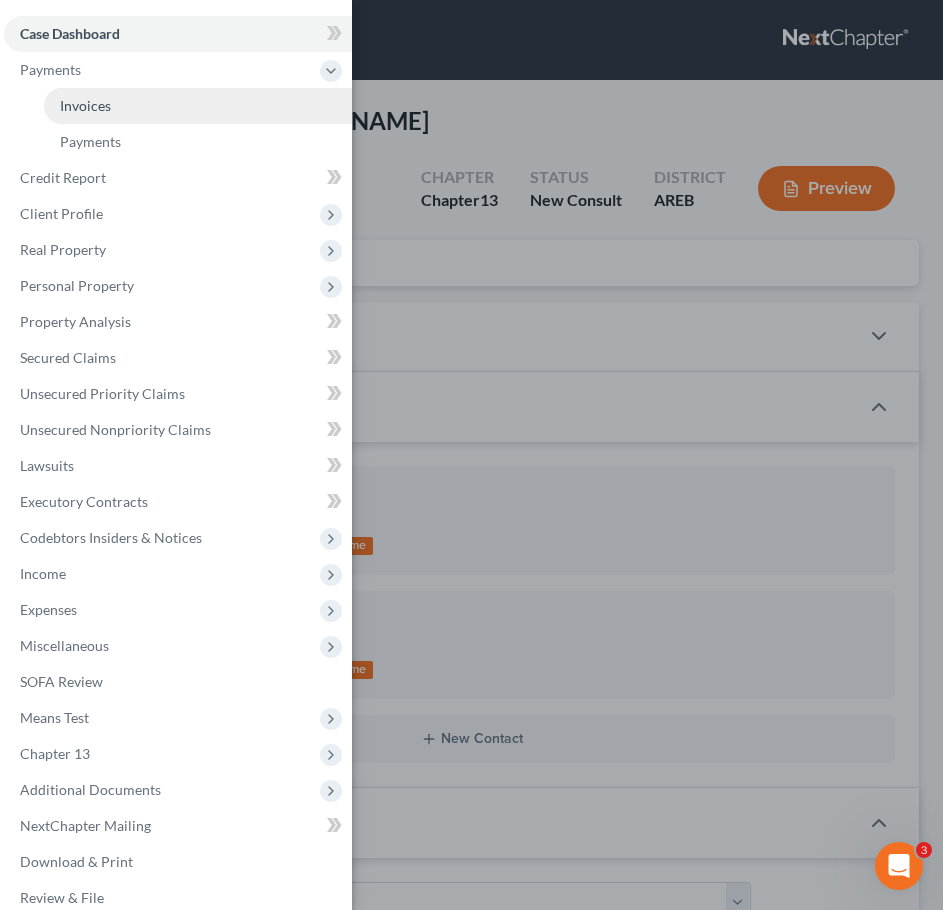 click on "Invoices" at bounding box center [85, 105] 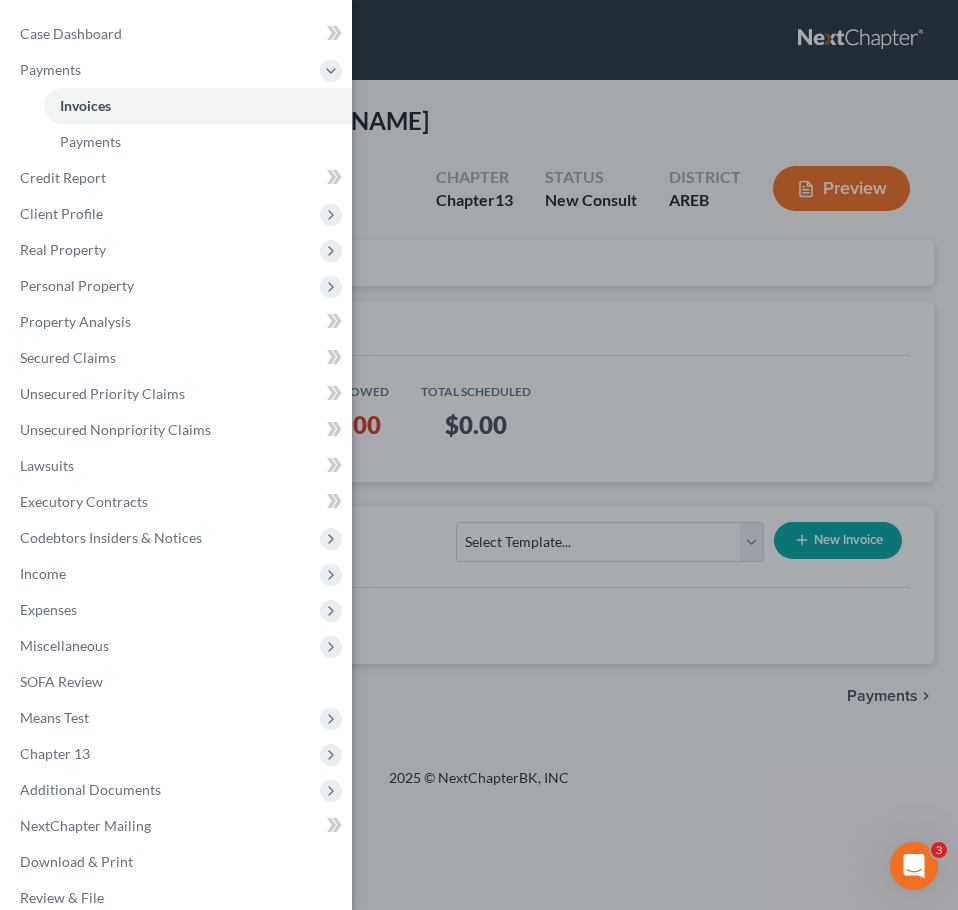 click on "Case Dashboard
Payments
Invoices
Payments
Payments
Credit Report
Client Profile" at bounding box center [479, 455] 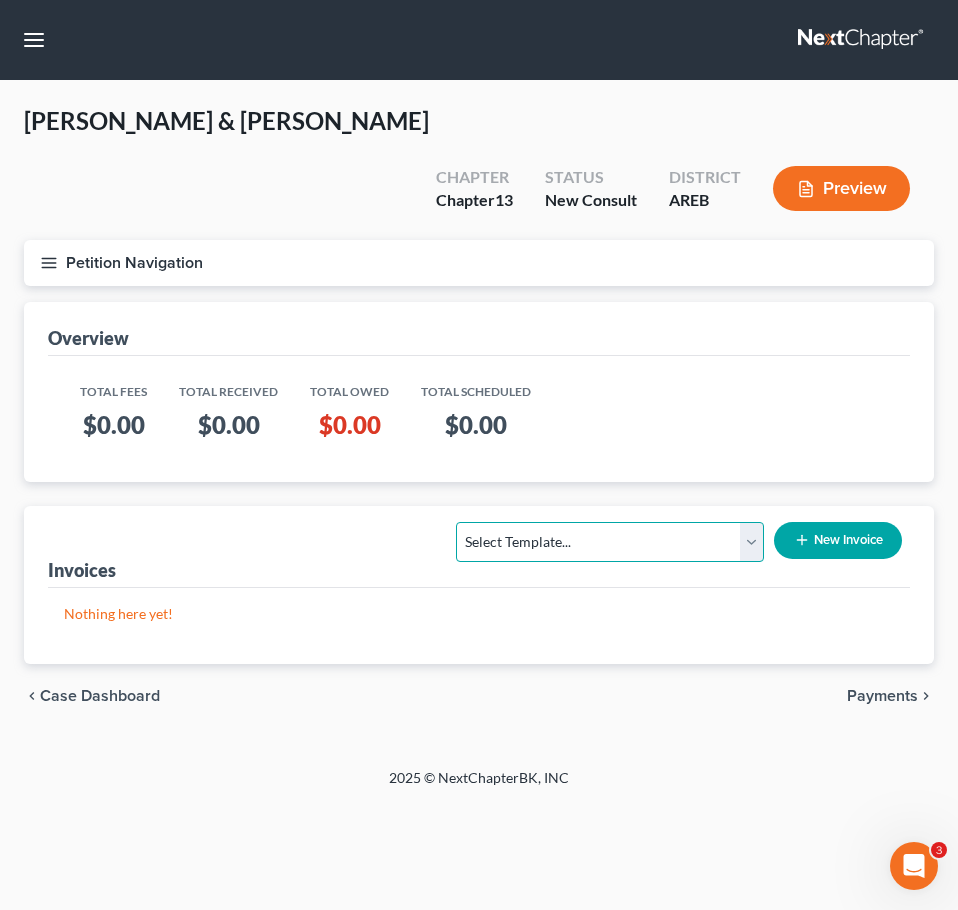 click on "Select Template... Chapter 13 Bankruptcy - Individual Chapter 13 Bankruptcy - Joint Chapter 7 Bankruptcy - Add Bills Chapter 7 Bankruptcy - $1200 - Joint Chapter 7 Bankruptcy - $1500 - Joint Chapter 7 Bankruptcy - $1500 - Individual Chapter 7 Bankruptcy - $1200 - Individual Motion to sell free and clear of liens" at bounding box center (610, 542) 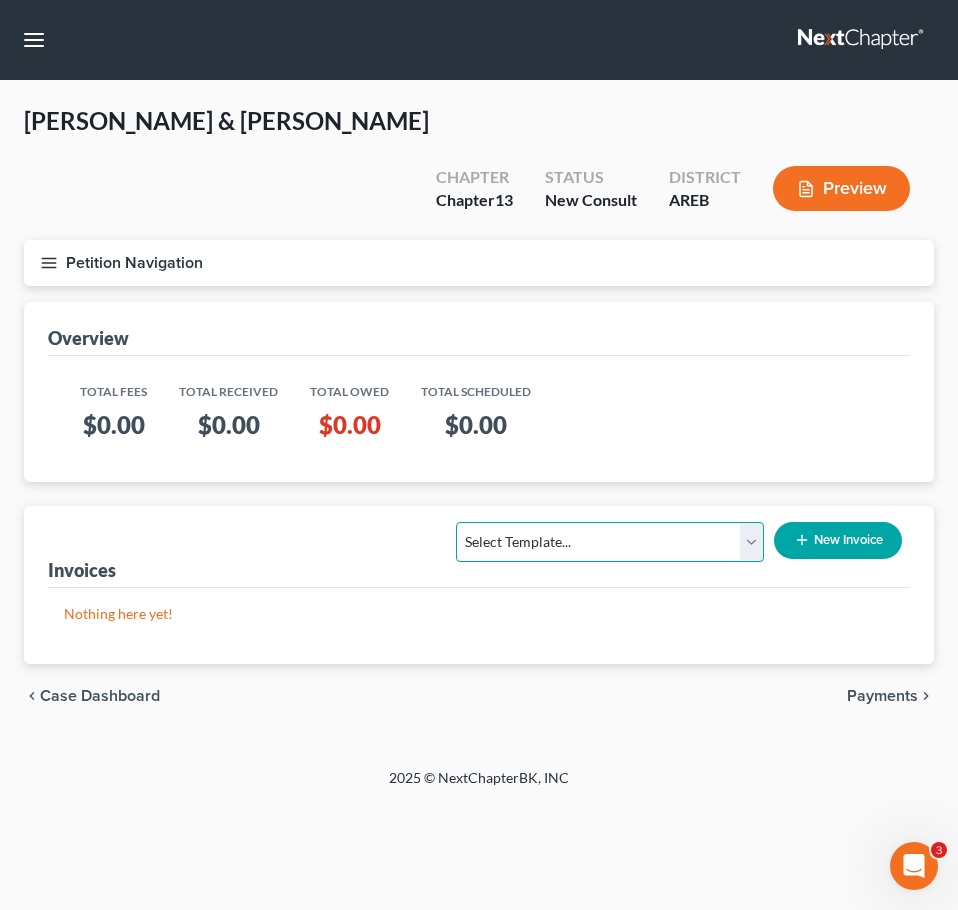 select on "1" 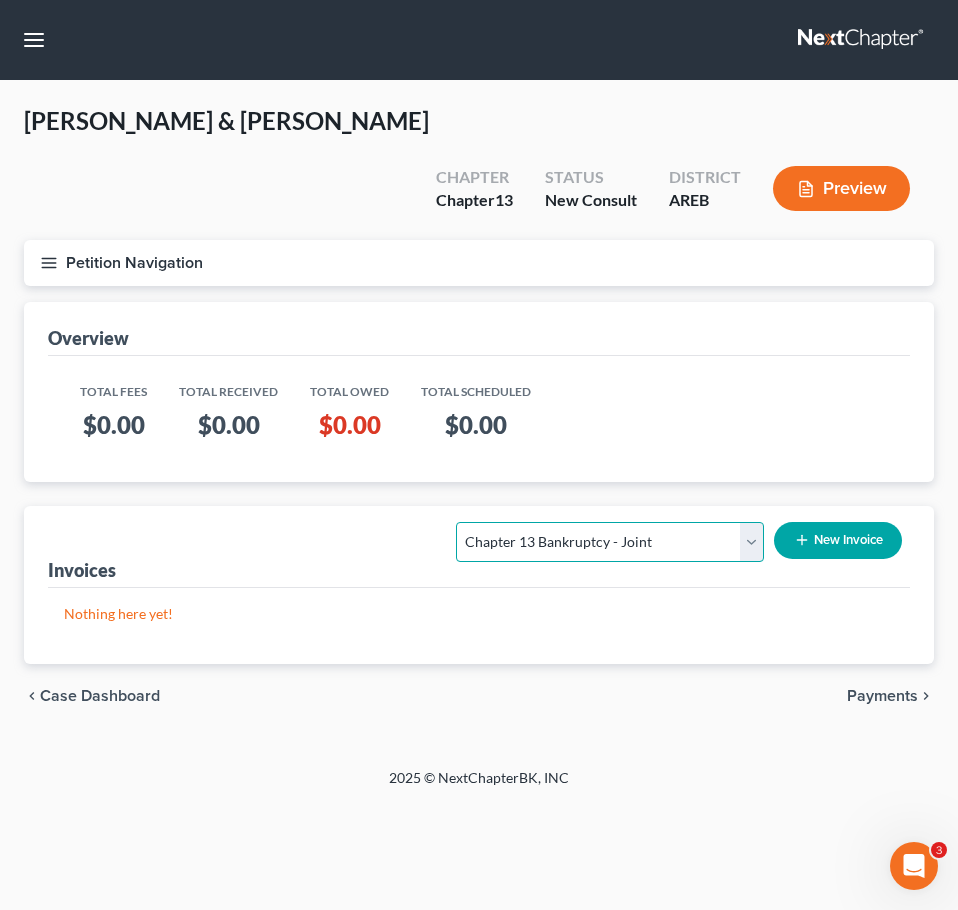 click on "Select Template... Chapter 13 Bankruptcy - Individual Chapter 13 Bankruptcy - Joint Chapter 7 Bankruptcy - Add Bills Chapter 7 Bankruptcy - $1200 - Joint Chapter 7 Bankruptcy - $1500 - Joint Chapter 7 Bankruptcy - $1500 - Individual Chapter 7 Bankruptcy - $1200 - Individual Motion to sell free and clear of liens" at bounding box center (610, 542) 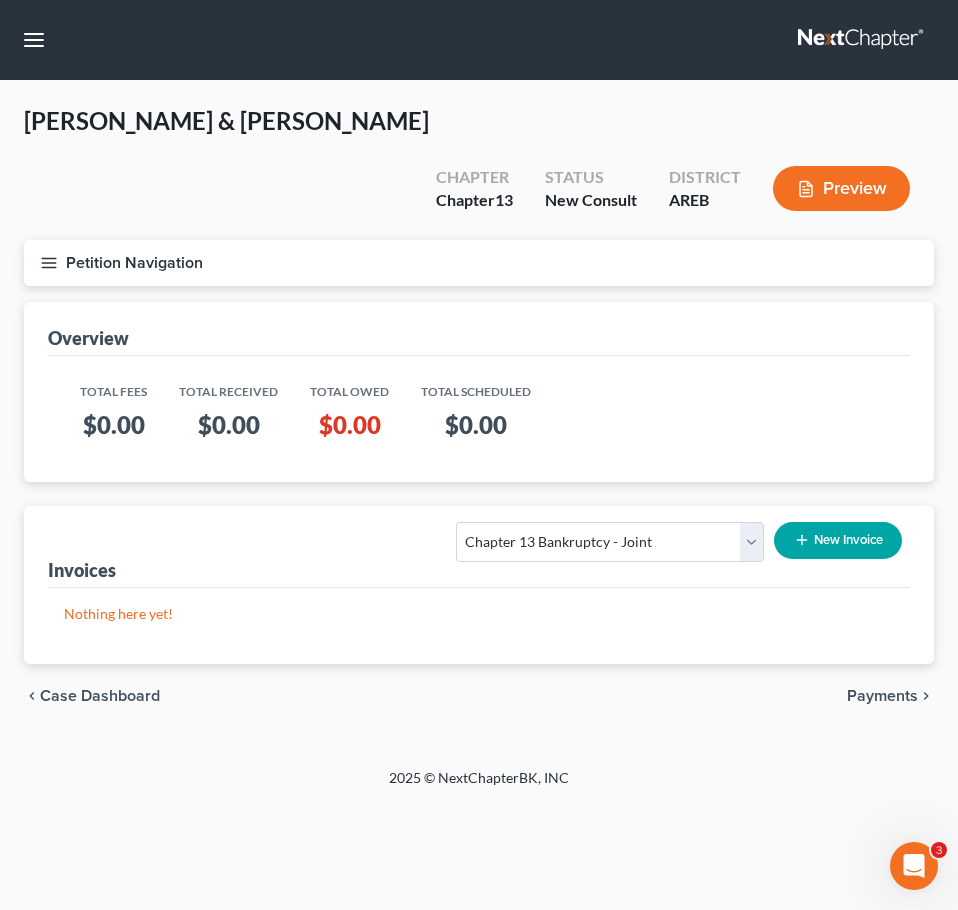 click on "New Invoice" at bounding box center [838, 540] 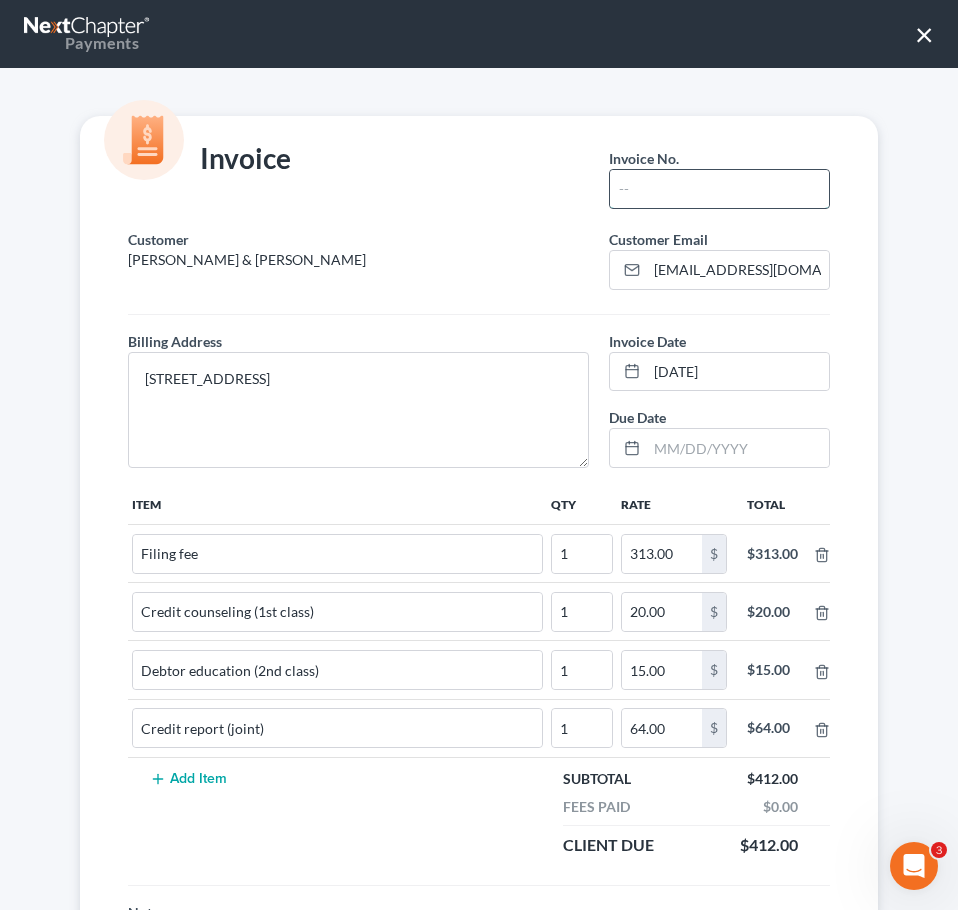 click at bounding box center (719, 189) 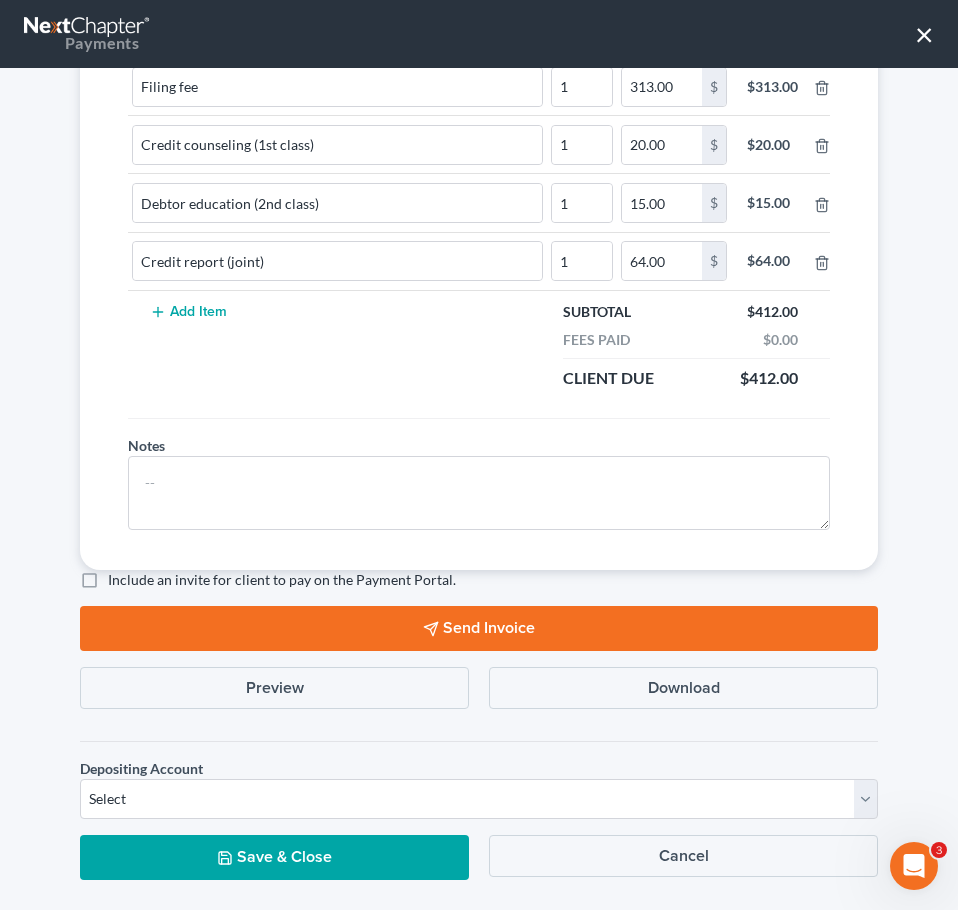 scroll, scrollTop: 501, scrollLeft: 0, axis: vertical 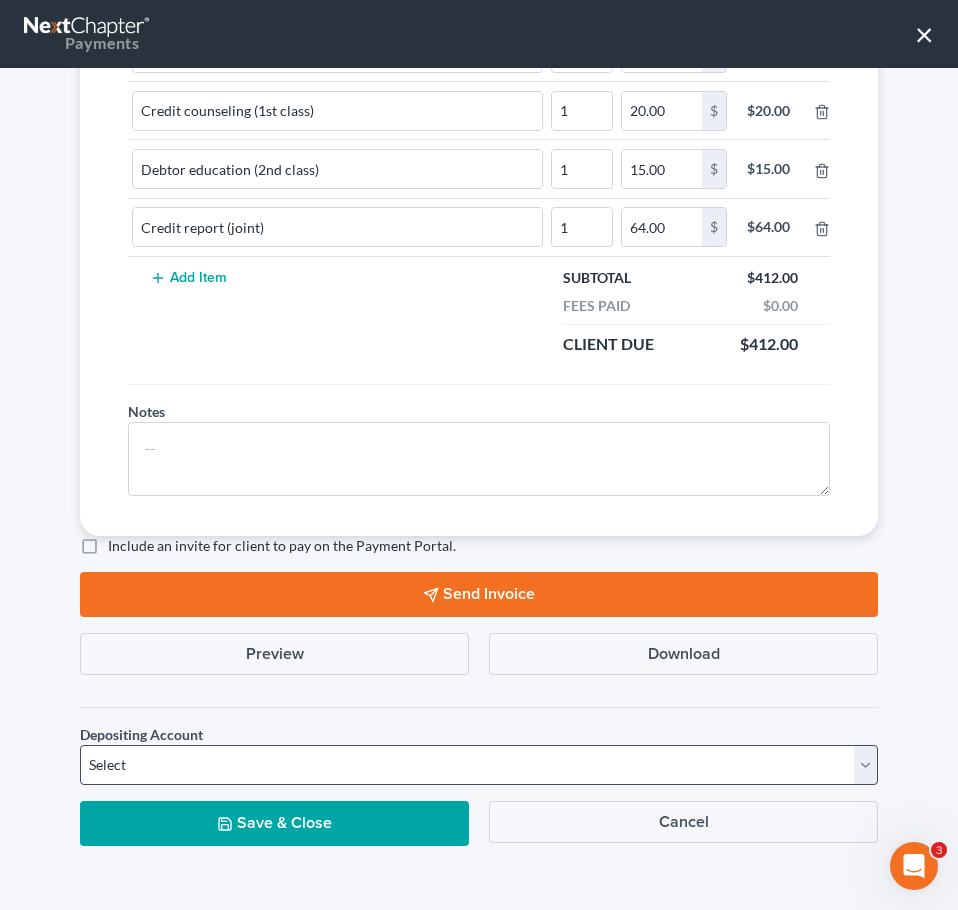 type on "1" 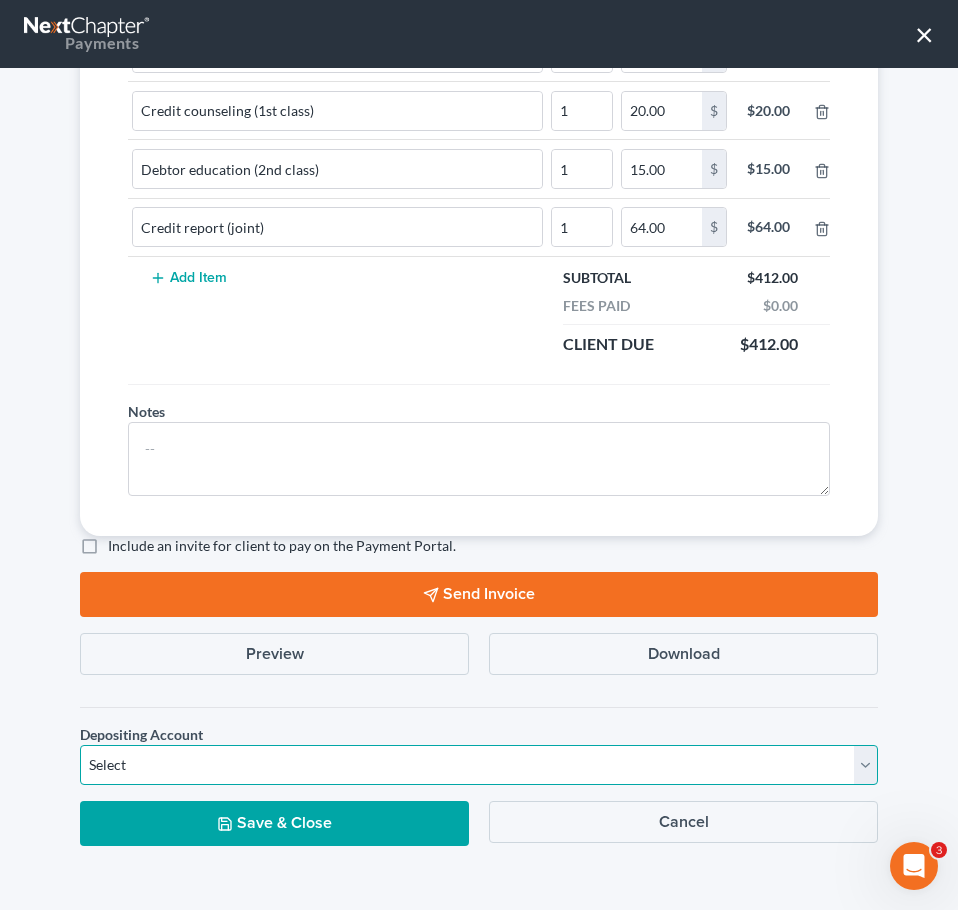 click on "Select Operation Trust" at bounding box center [479, 765] 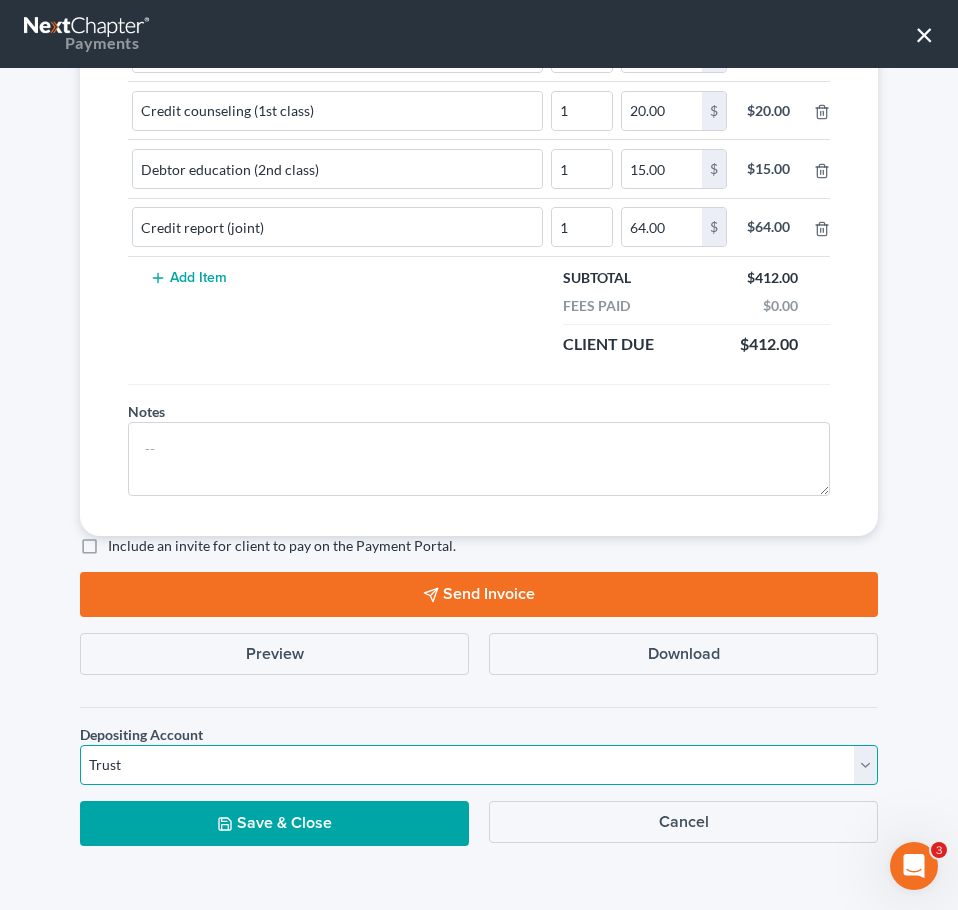 click on "Select Operation Trust" at bounding box center (479, 765) 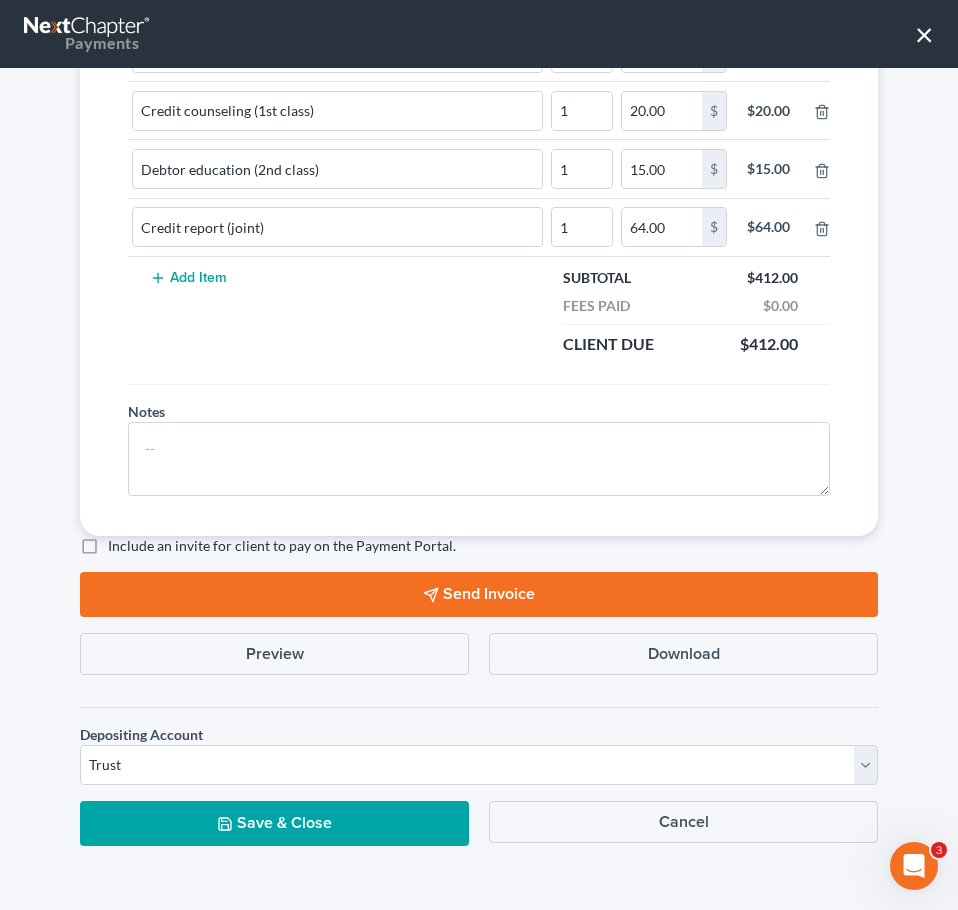 click on "Save & Close" at bounding box center (274, 823) 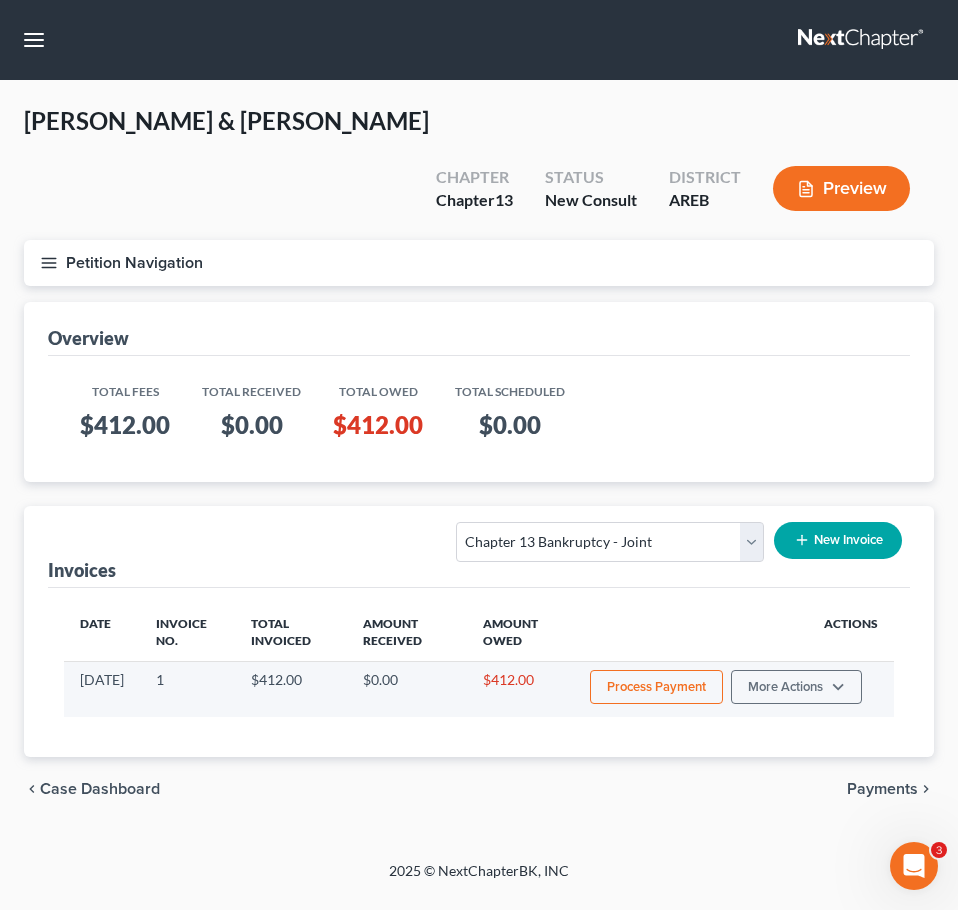click on "Process Payment" at bounding box center (656, 687) 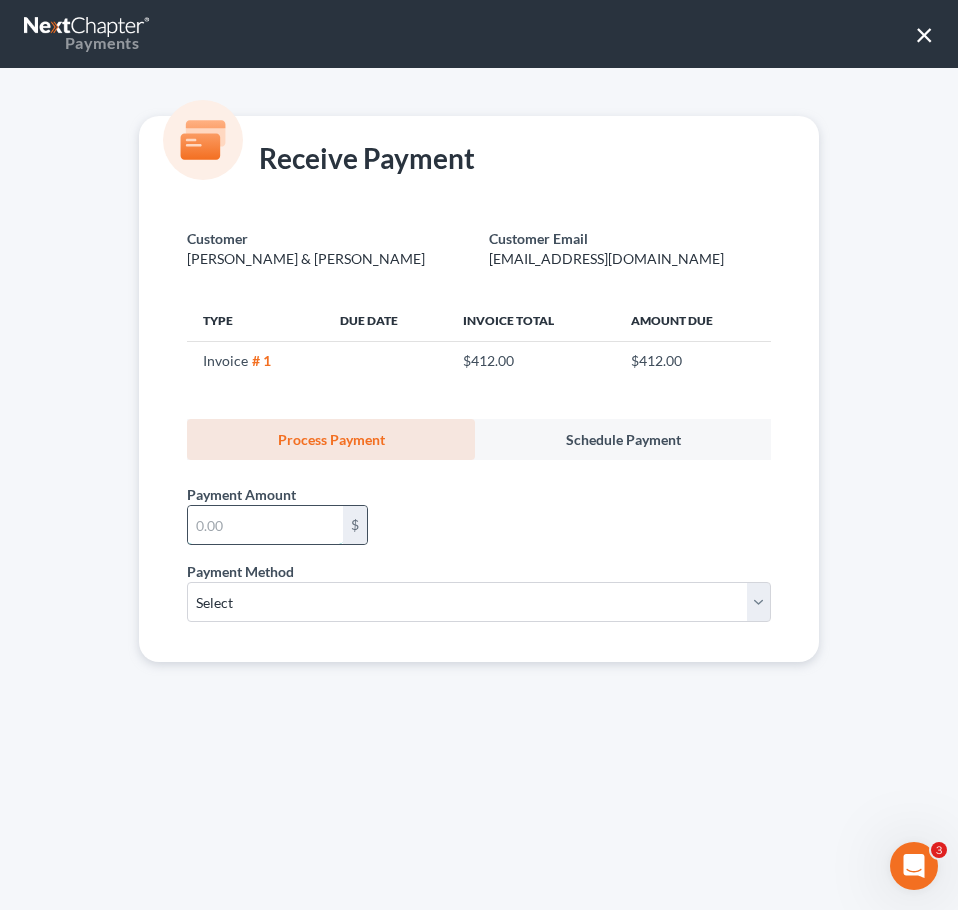click at bounding box center (265, 525) 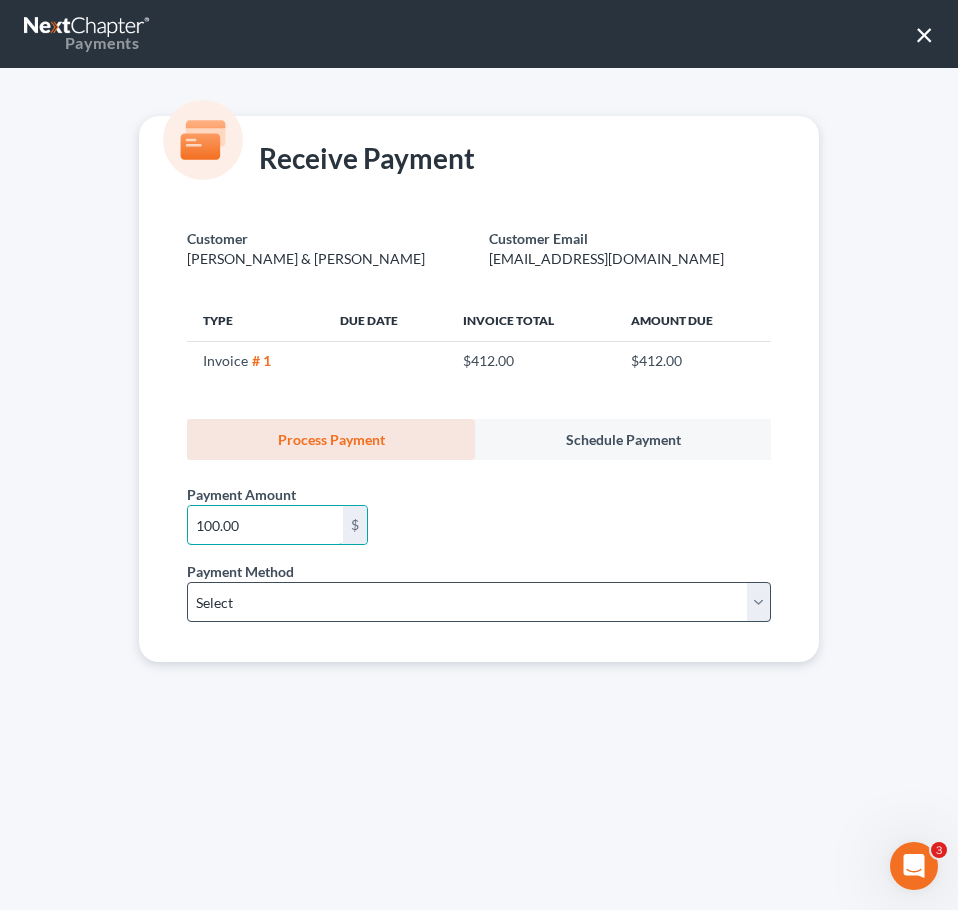 type on "100.00" 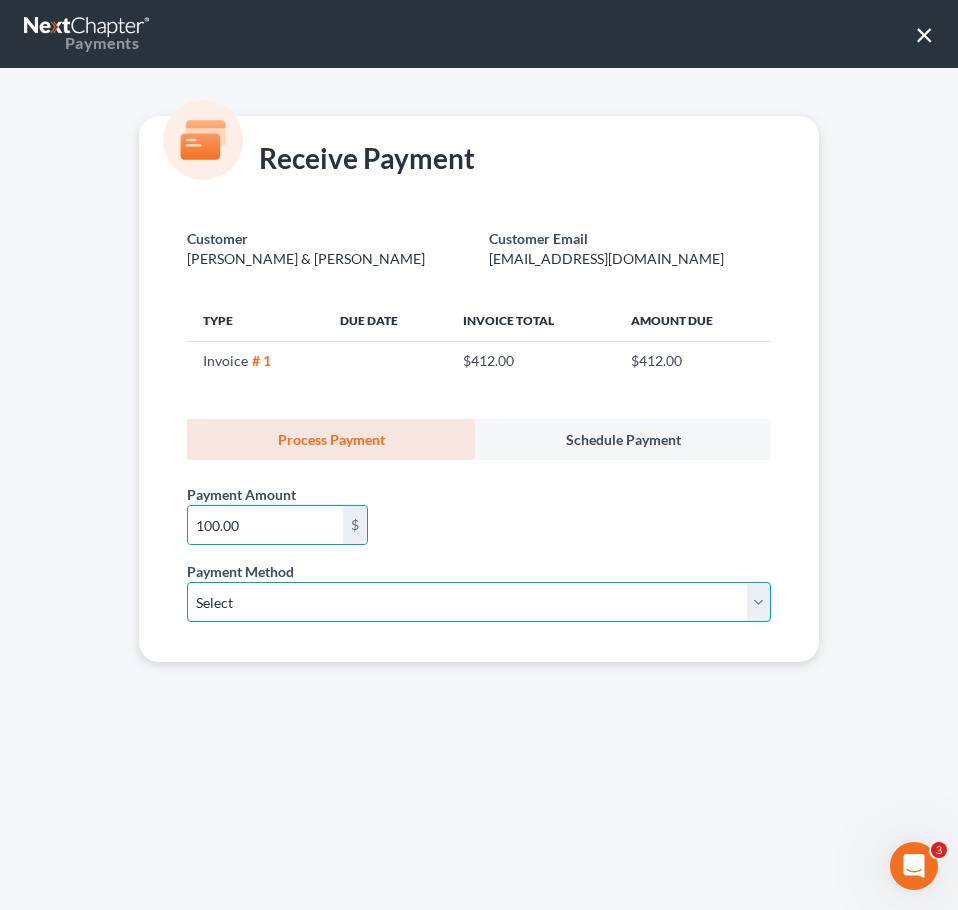 click on "Select ACH Credit Card" at bounding box center [479, 602] 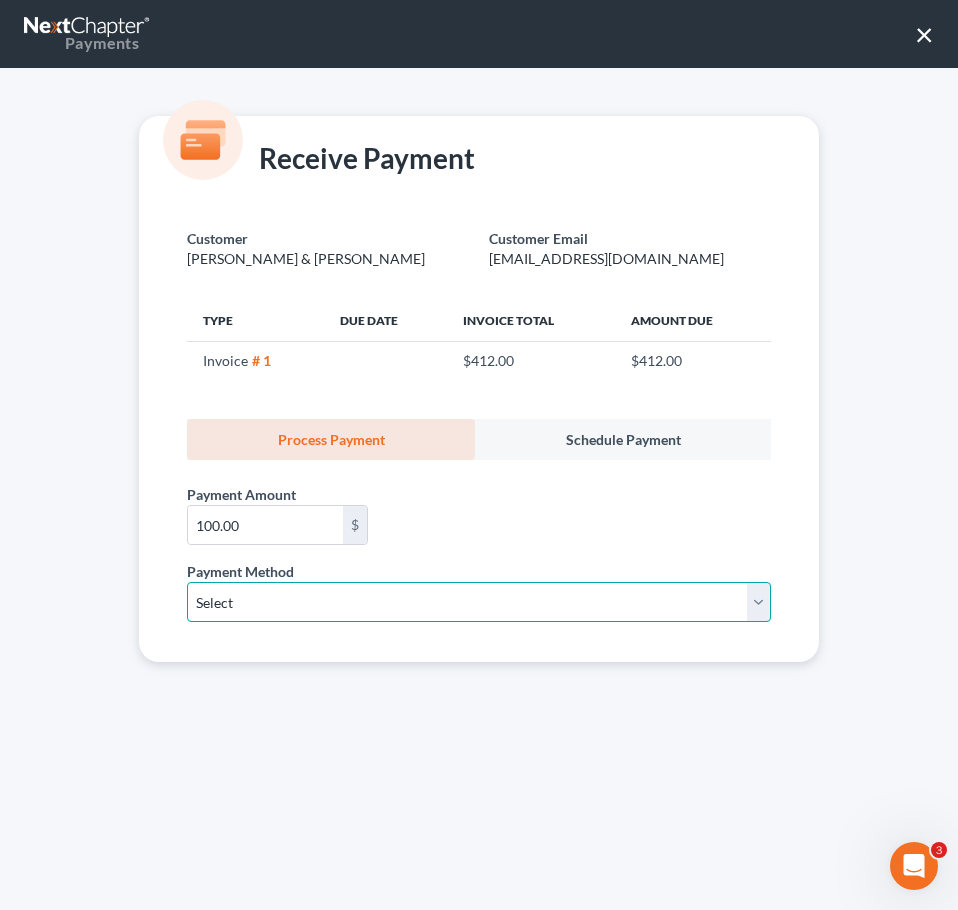 select on "1" 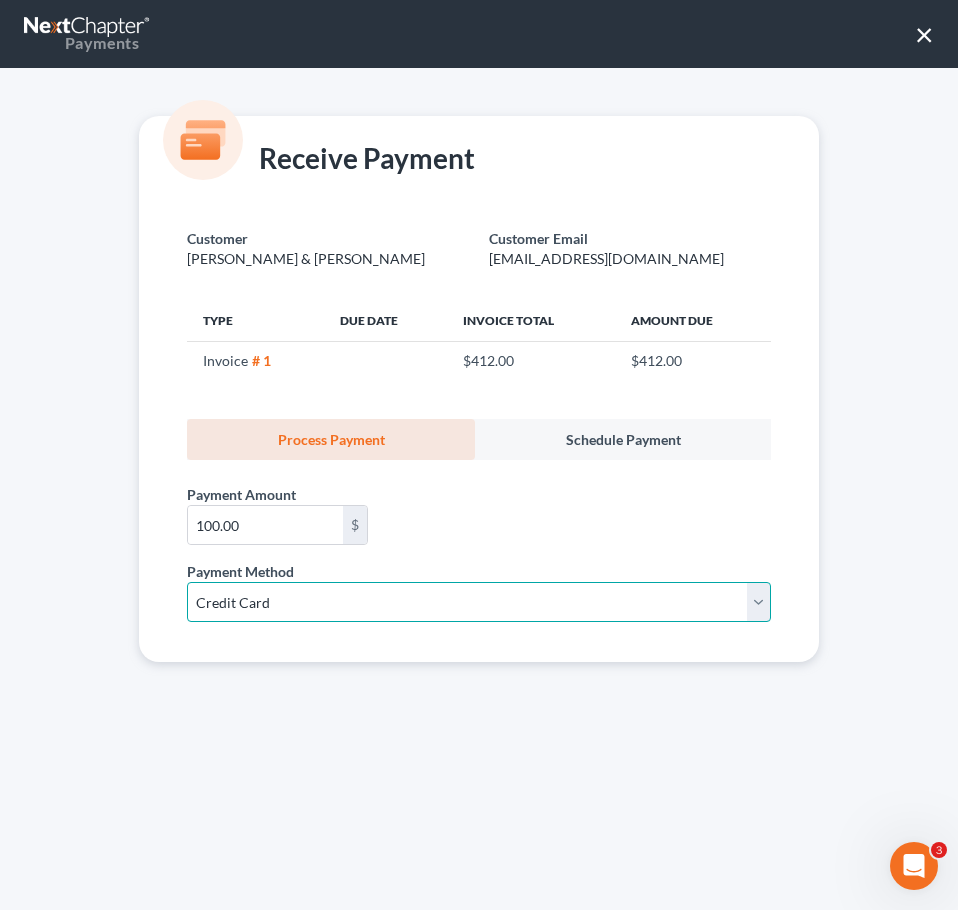 click on "Select ACH Credit Card" at bounding box center (479, 602) 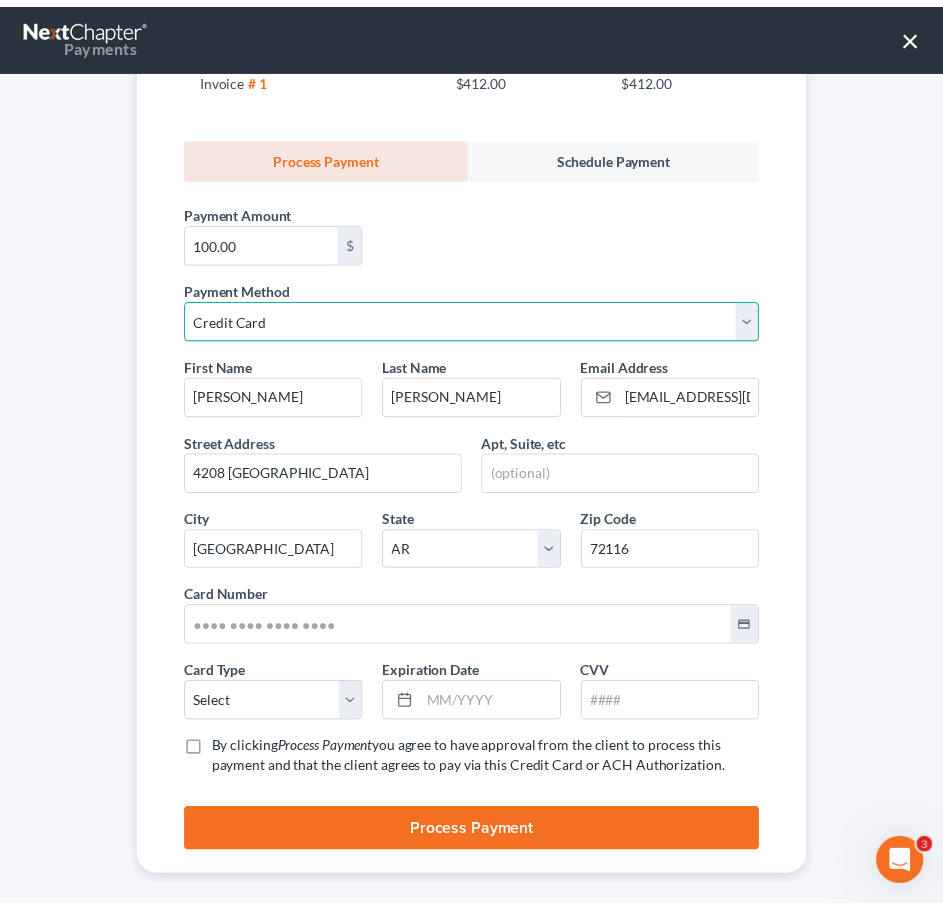 scroll, scrollTop: 300, scrollLeft: 0, axis: vertical 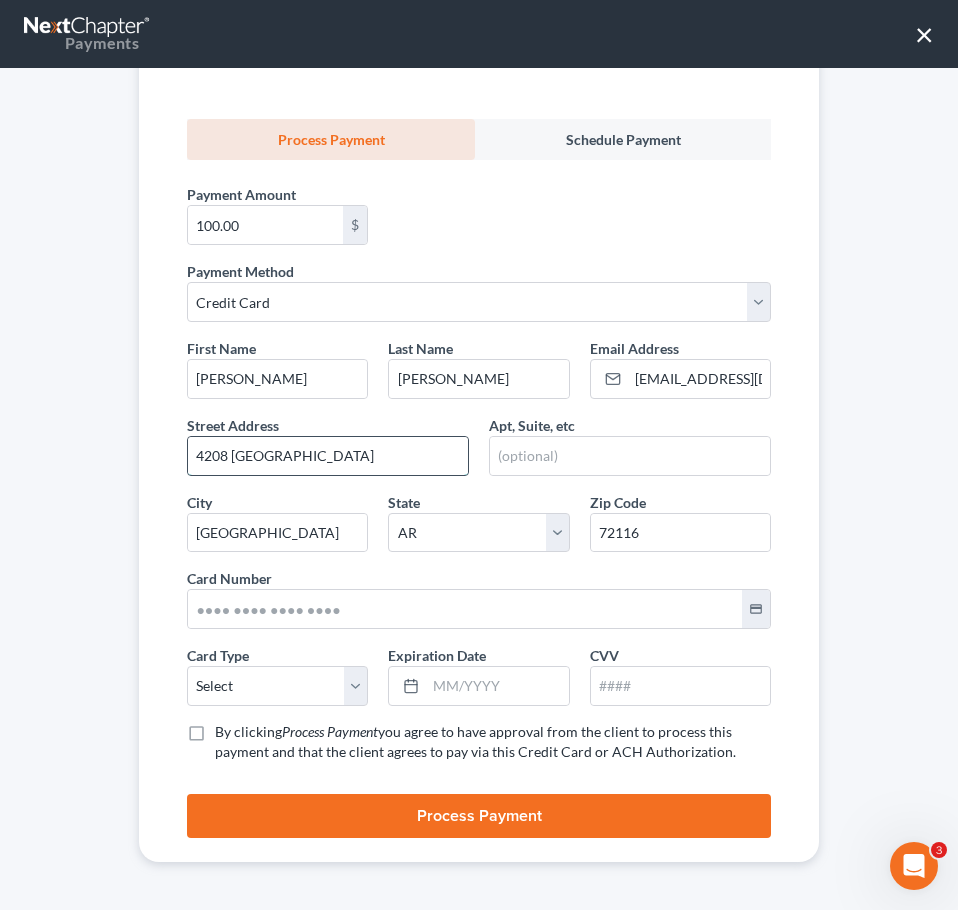 click on "4208 Monticello" at bounding box center [328, 456] 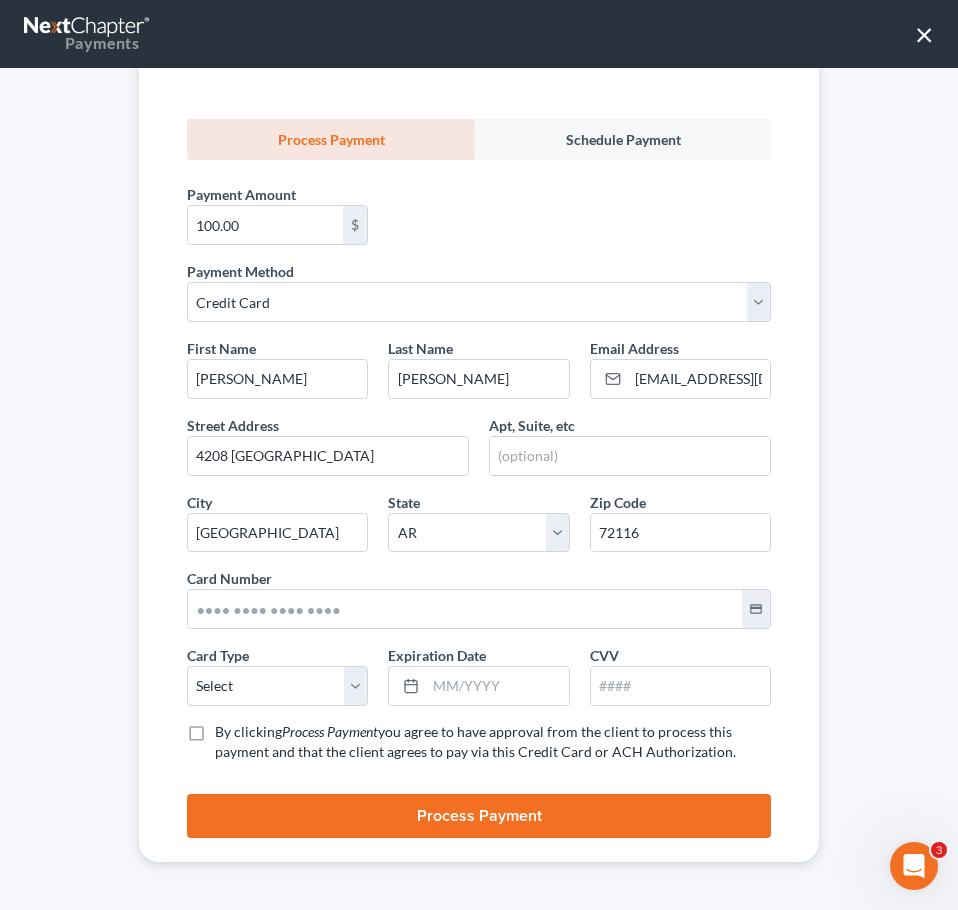 click on "By clicking  Process Payment  you agree to have approval from the client to process this payment and that the client agrees to pay via this Credit Card or ACH Authorization.
*" at bounding box center [493, 742] 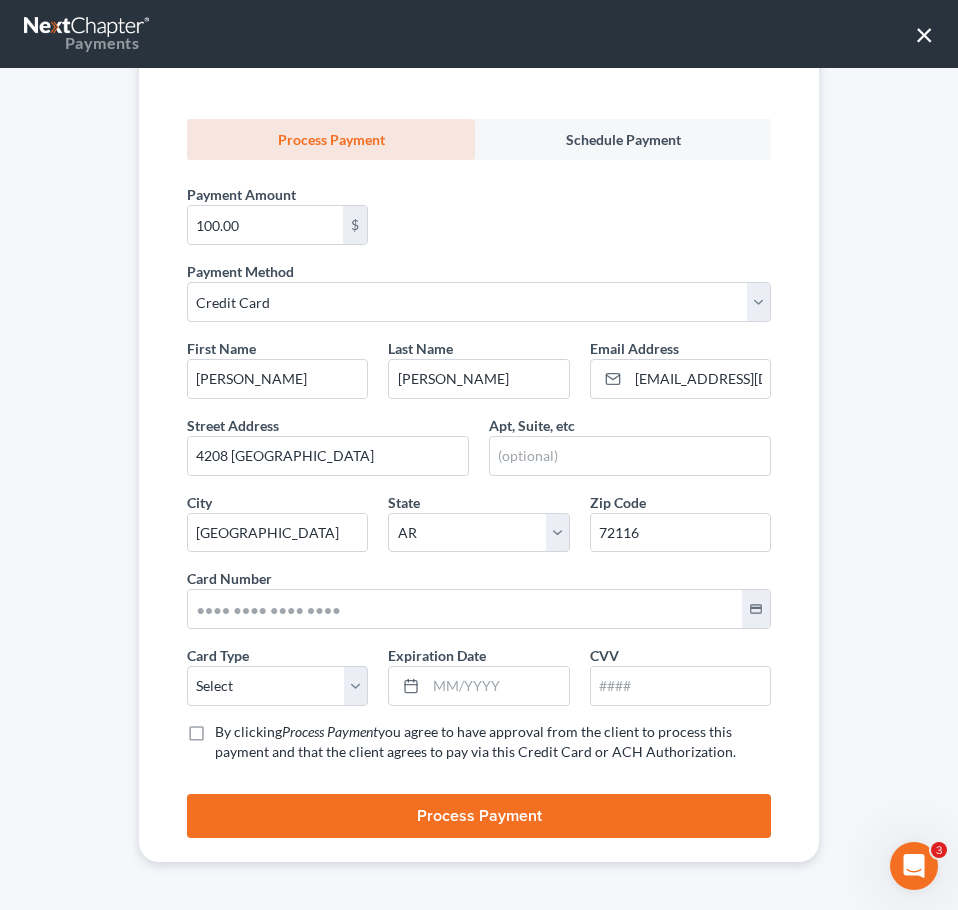 click on "By clicking  Process Payment  you agree to have approval from the client to process this payment and that the client agrees to pay via this Credit Card or ACH Authorization.
*" at bounding box center (229, 728) 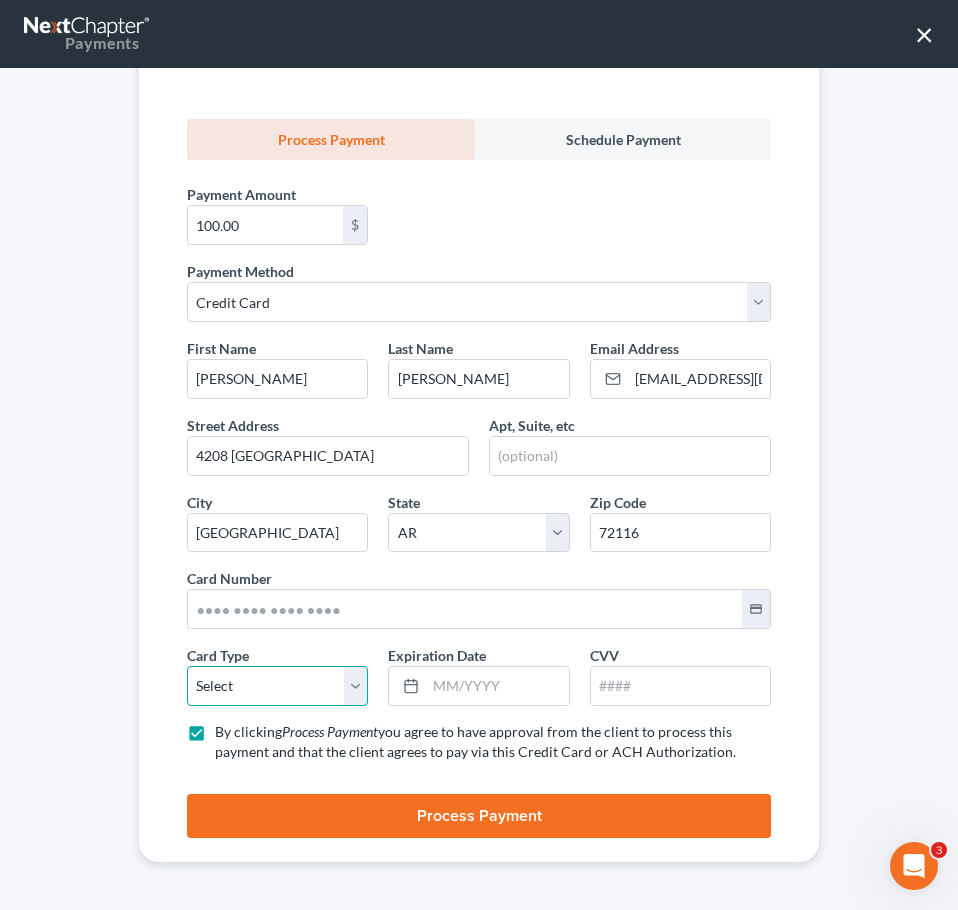 click on "Select Visa MasterCard Discover American Express" at bounding box center (277, 686) 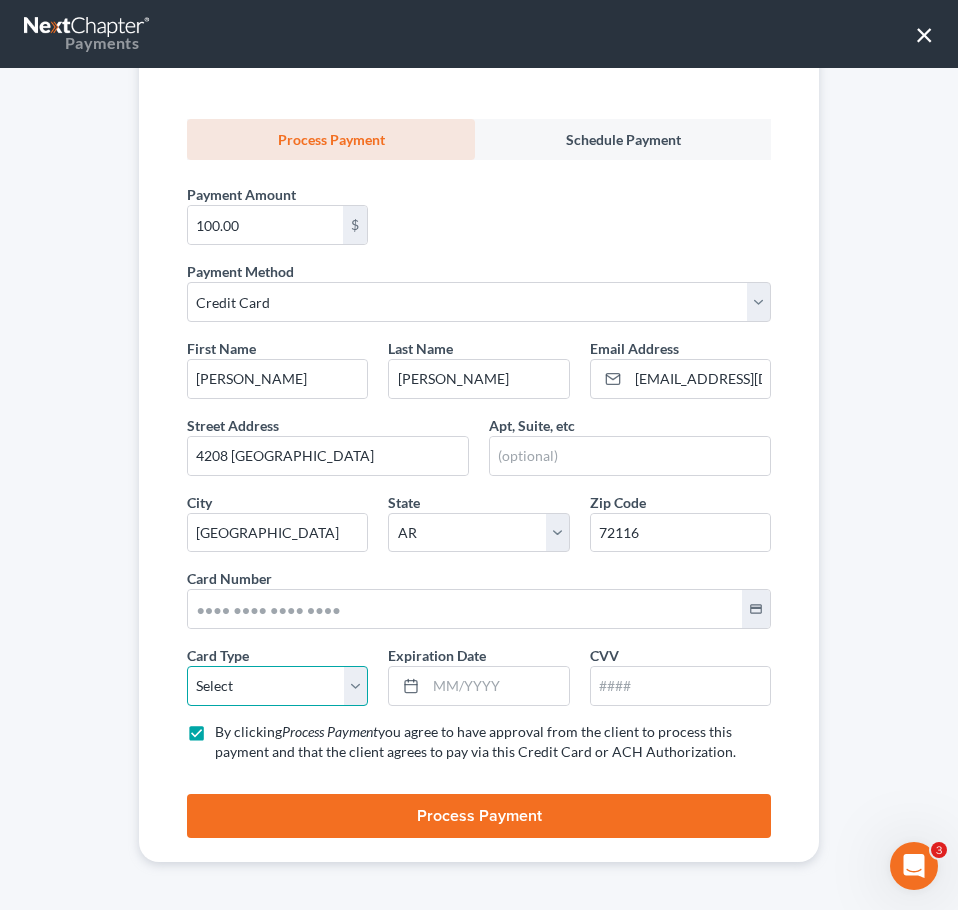 select on "0" 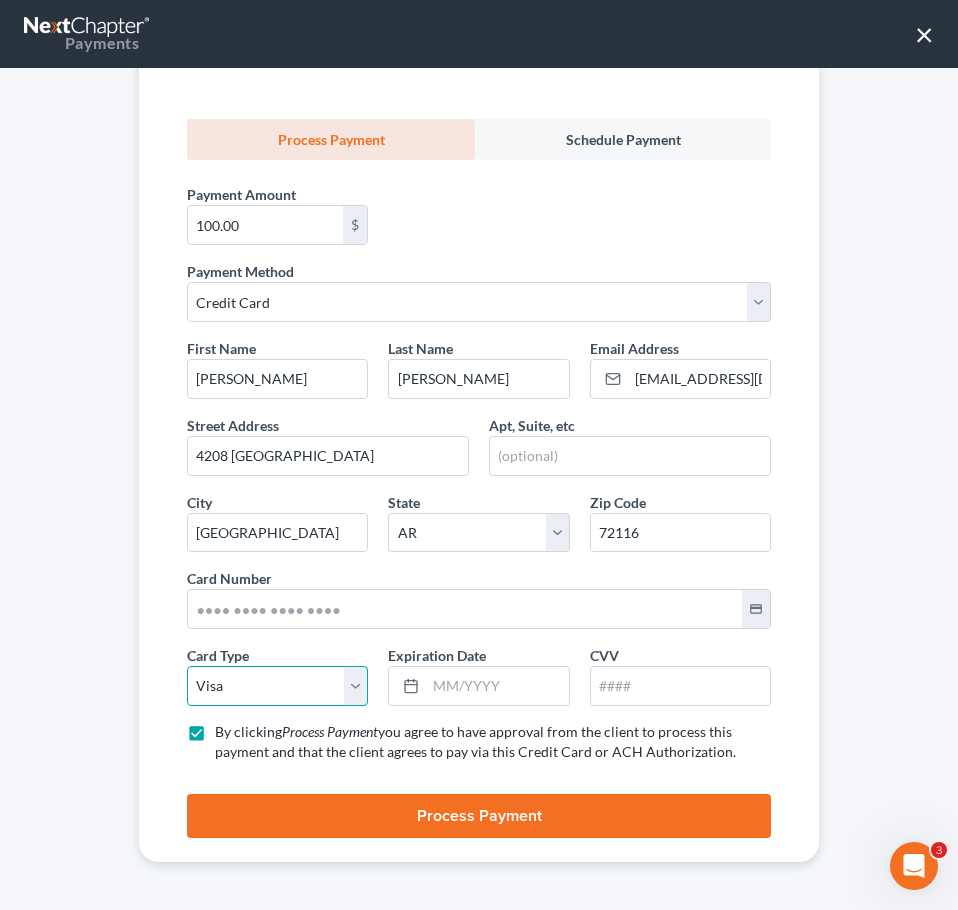 click on "Select Visa MasterCard Discover American Express" at bounding box center (277, 686) 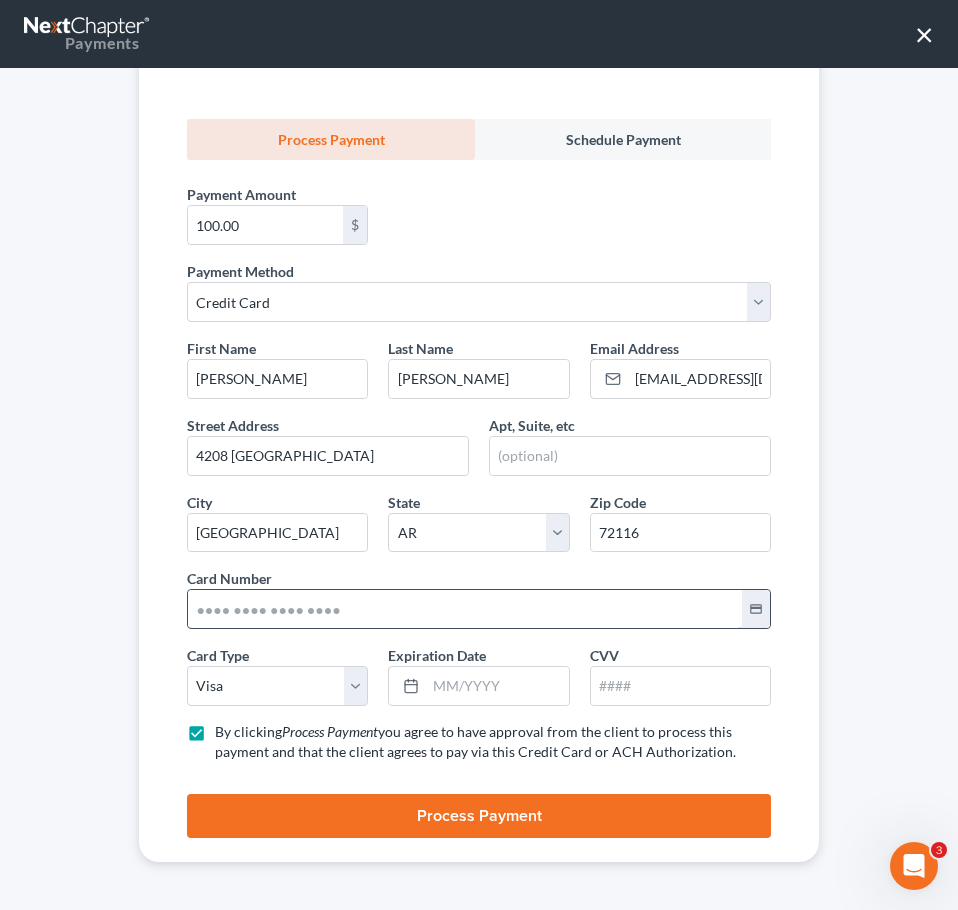 click at bounding box center [465, 609] 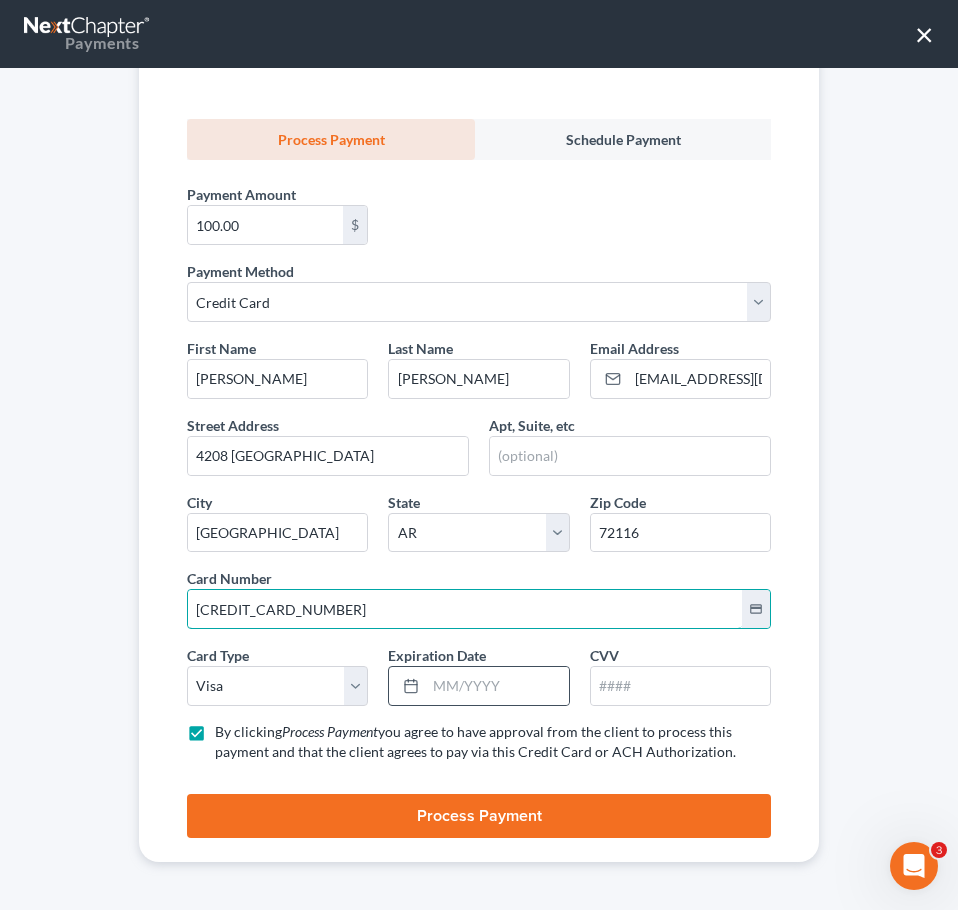 type on "4239 1000 0795 7312" 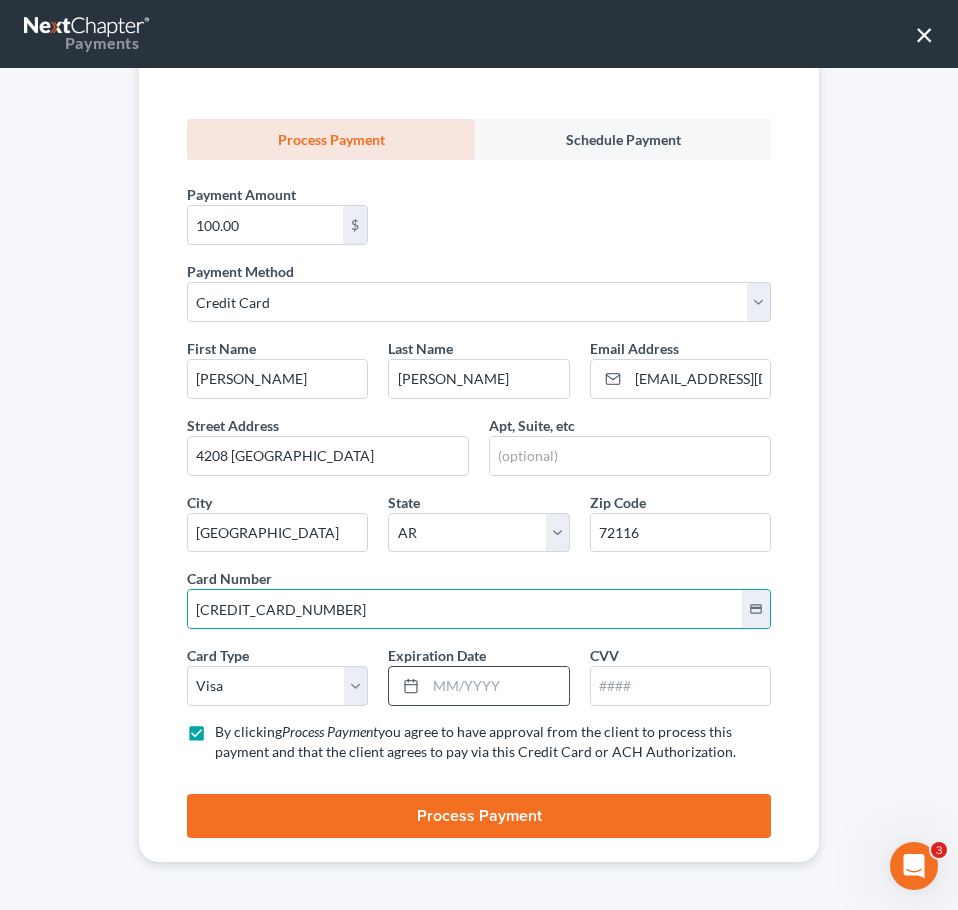 click at bounding box center [407, 686] 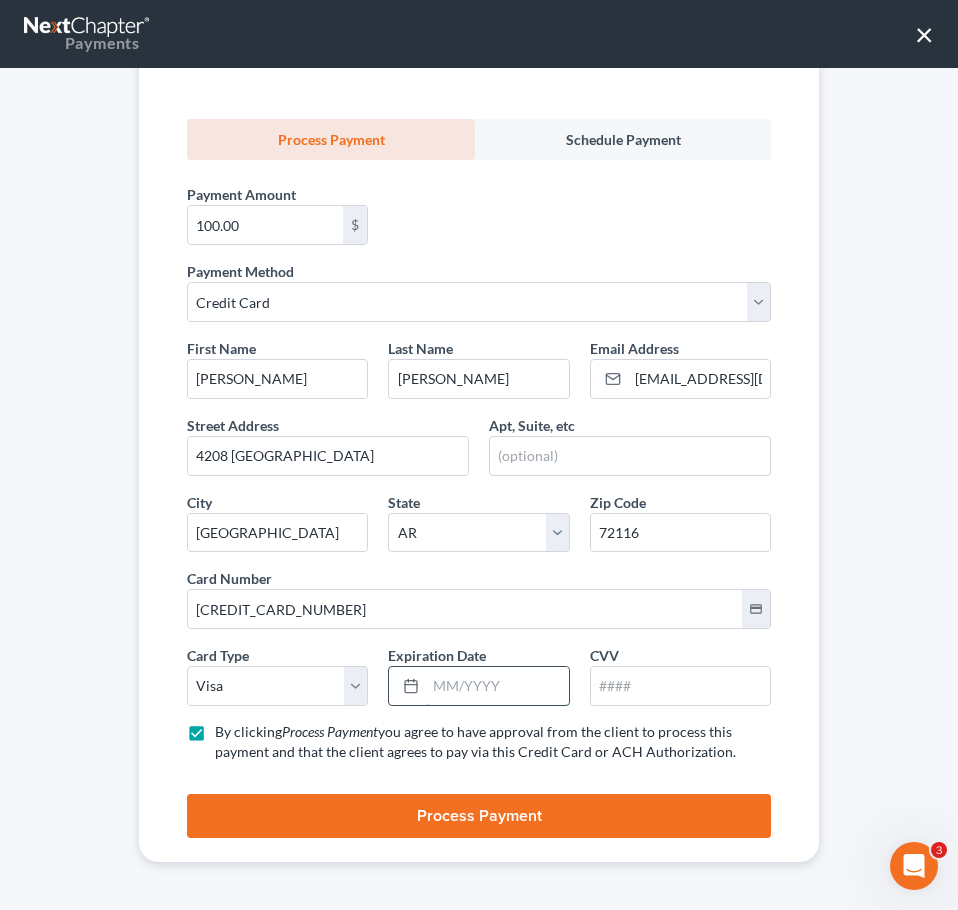 click at bounding box center [497, 686] 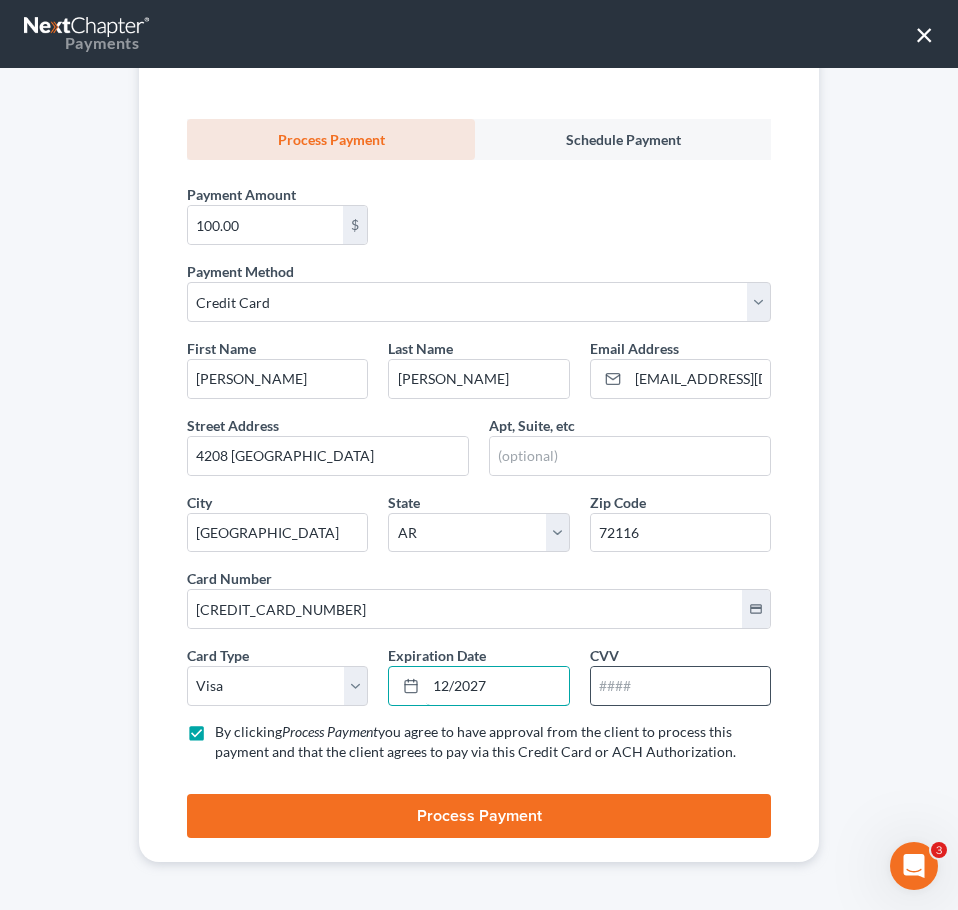 type on "12/2027" 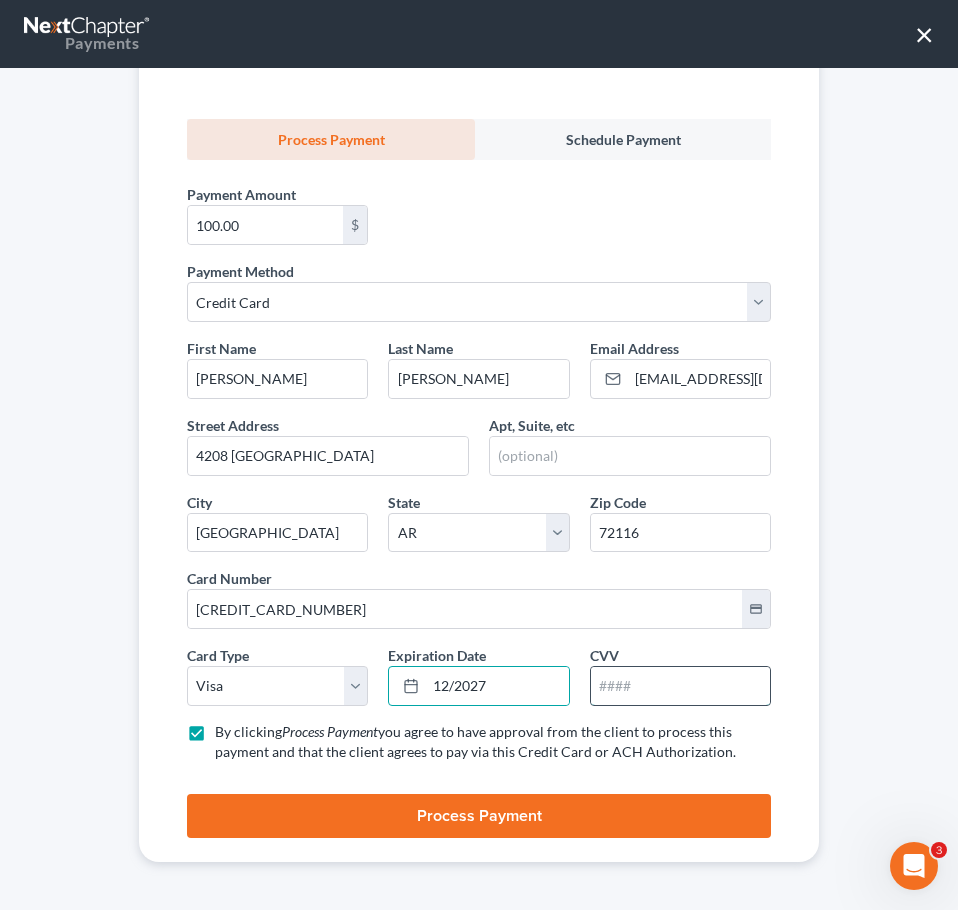 click at bounding box center (680, 686) 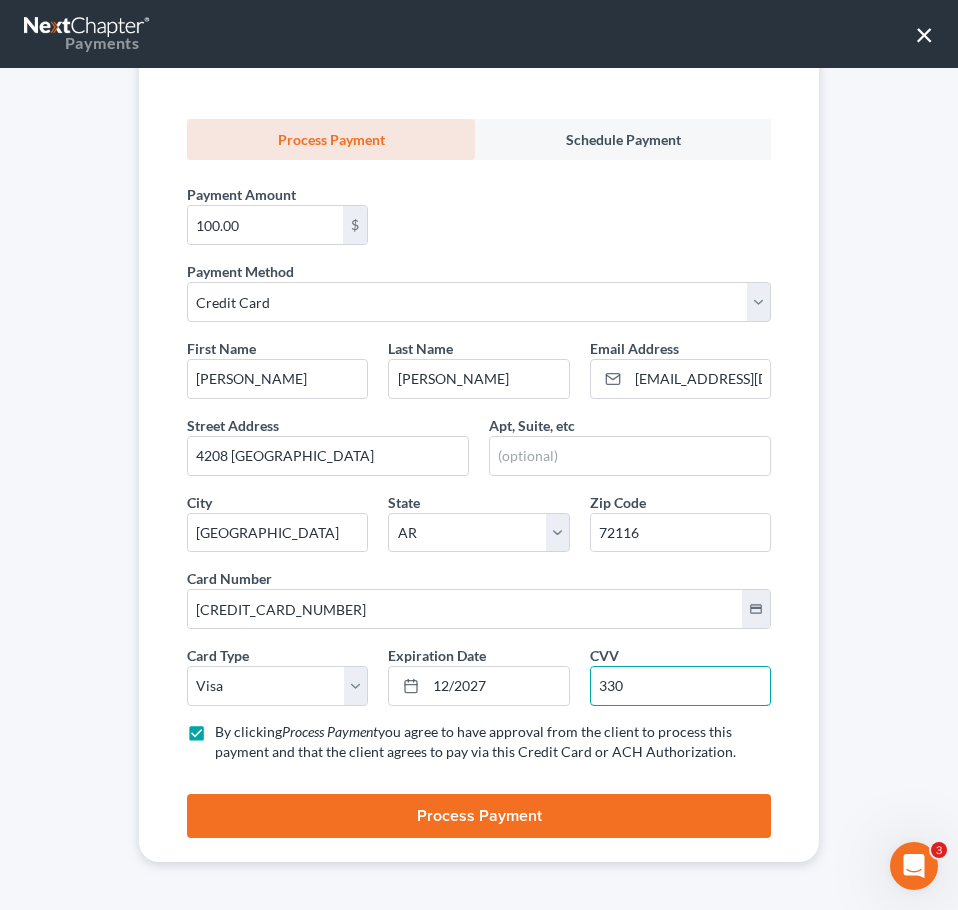 type on "330" 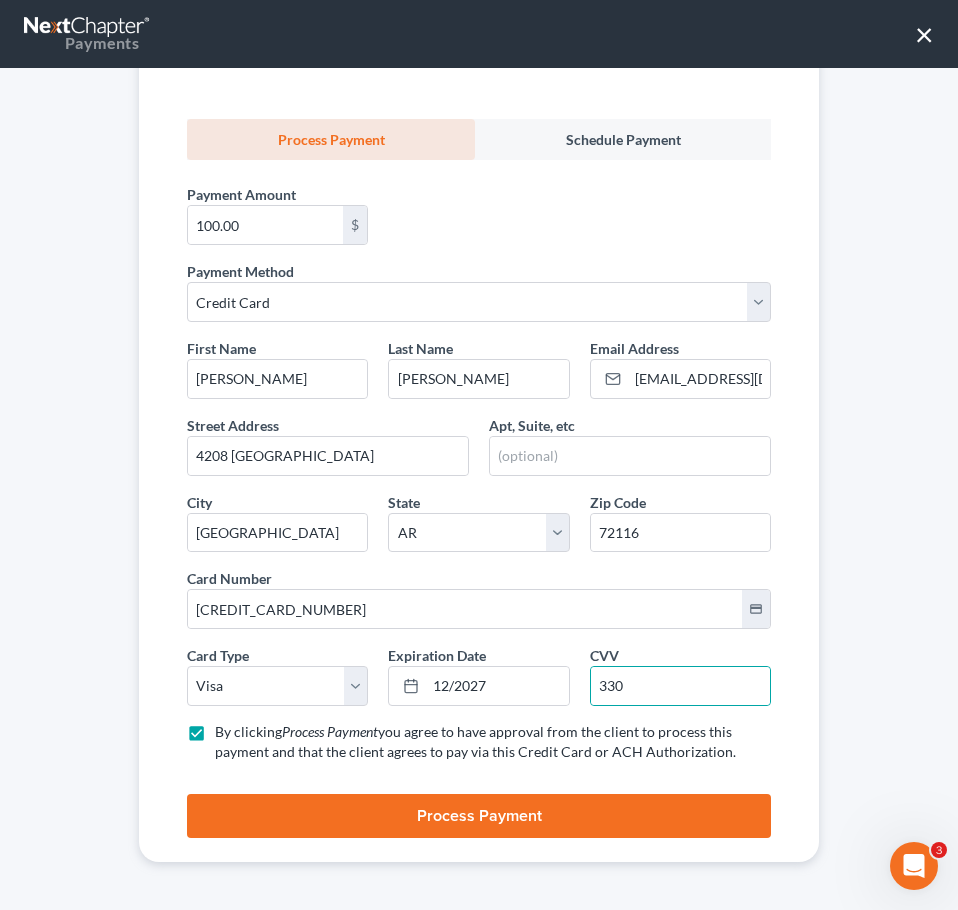 click on "Process Payment" at bounding box center (479, 816) 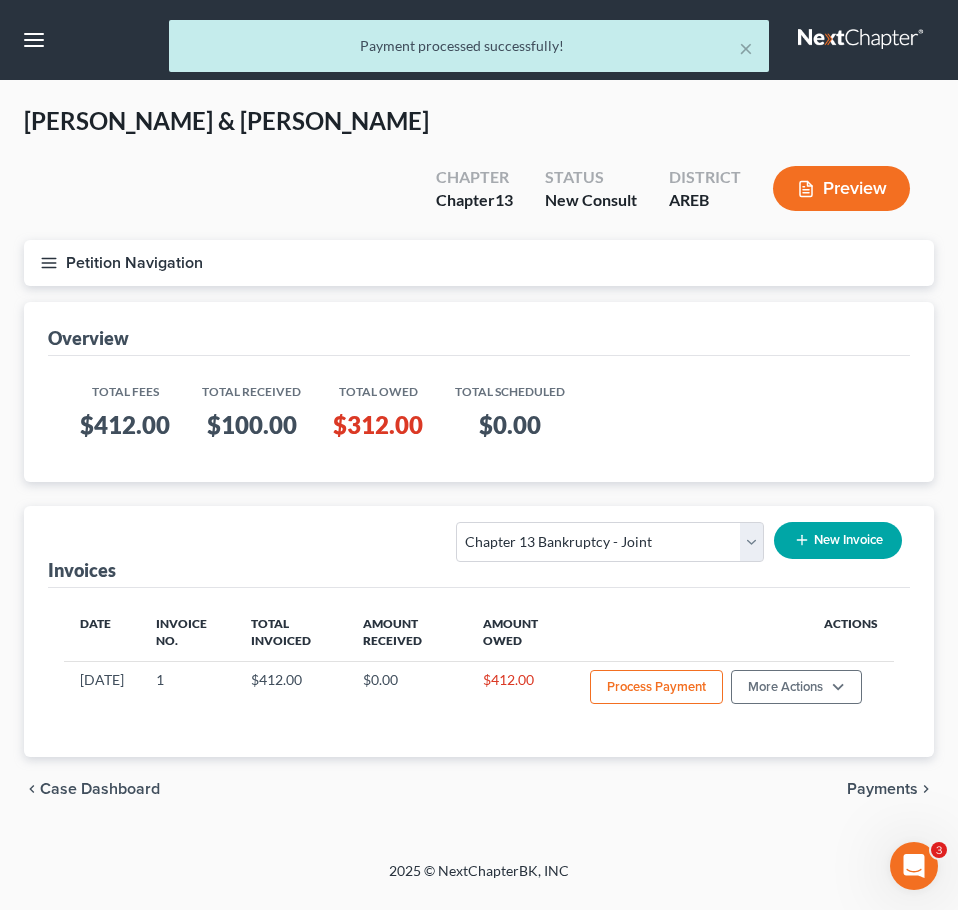 click 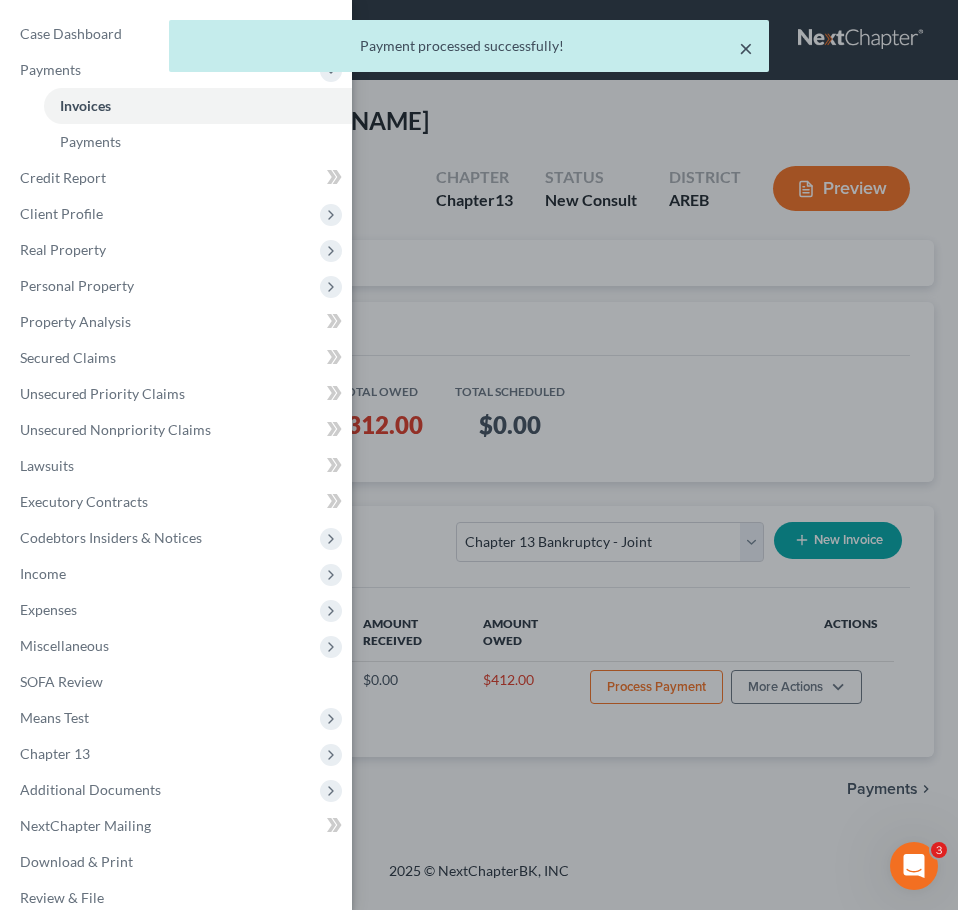 click on "×" at bounding box center (746, 48) 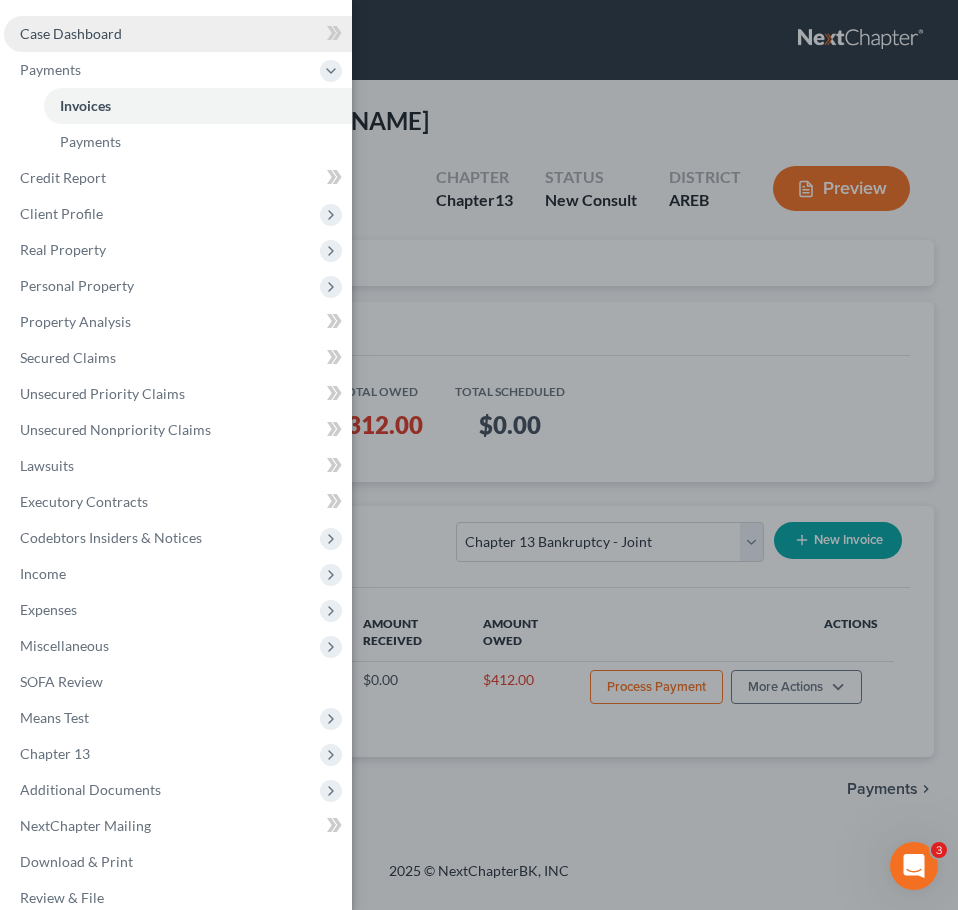 click on "Case Dashboard" at bounding box center (178, 34) 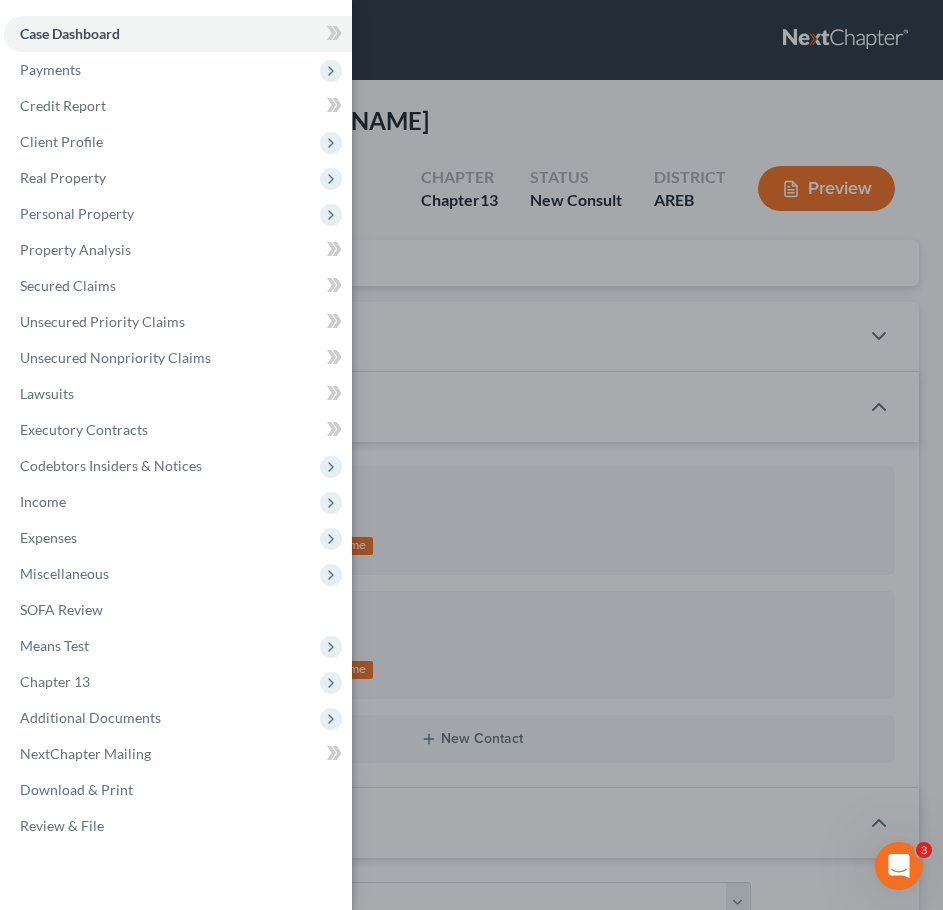 click on "Case Dashboard
Payments
Invoices
Payments
Payments
Credit Report
Client Profile" at bounding box center [471, 455] 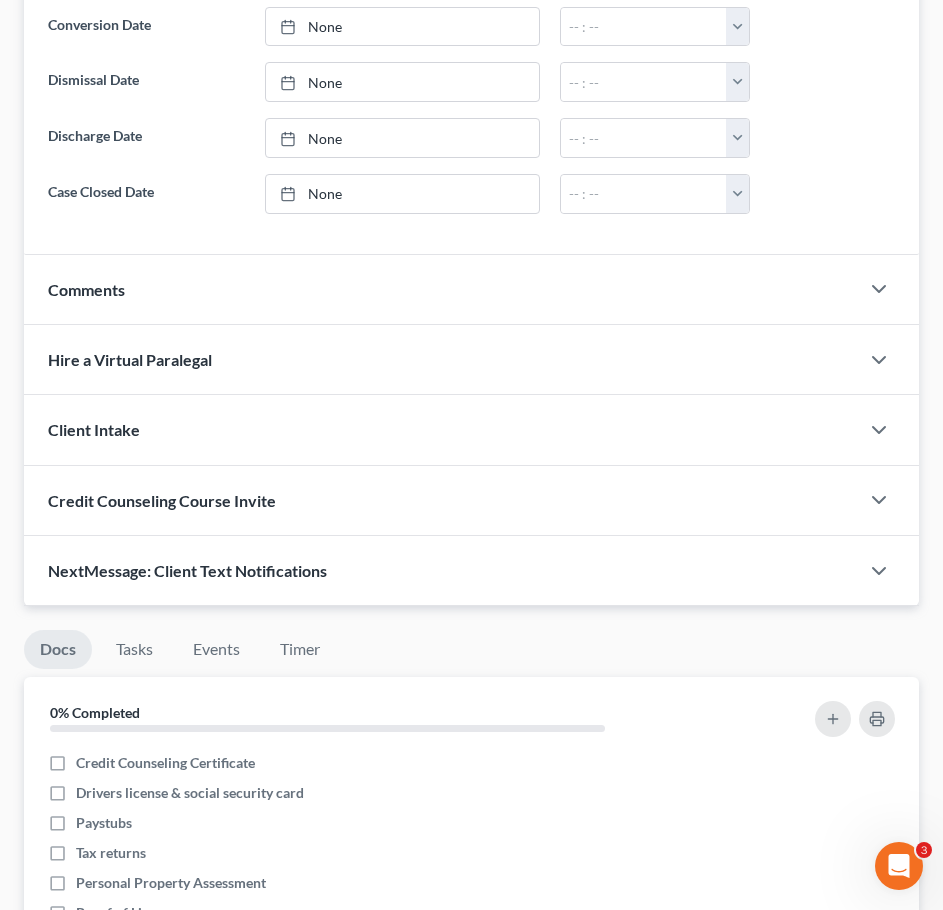 scroll, scrollTop: 1323, scrollLeft: 0, axis: vertical 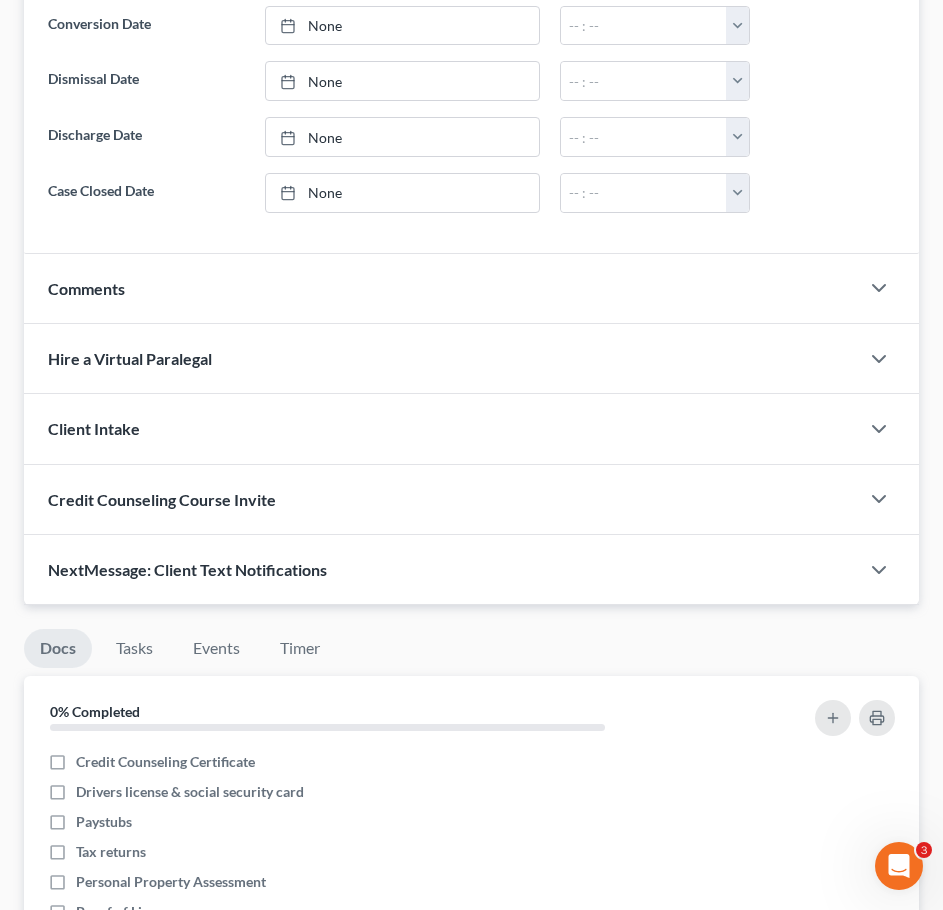 click on "Comments" at bounding box center (441, 288) 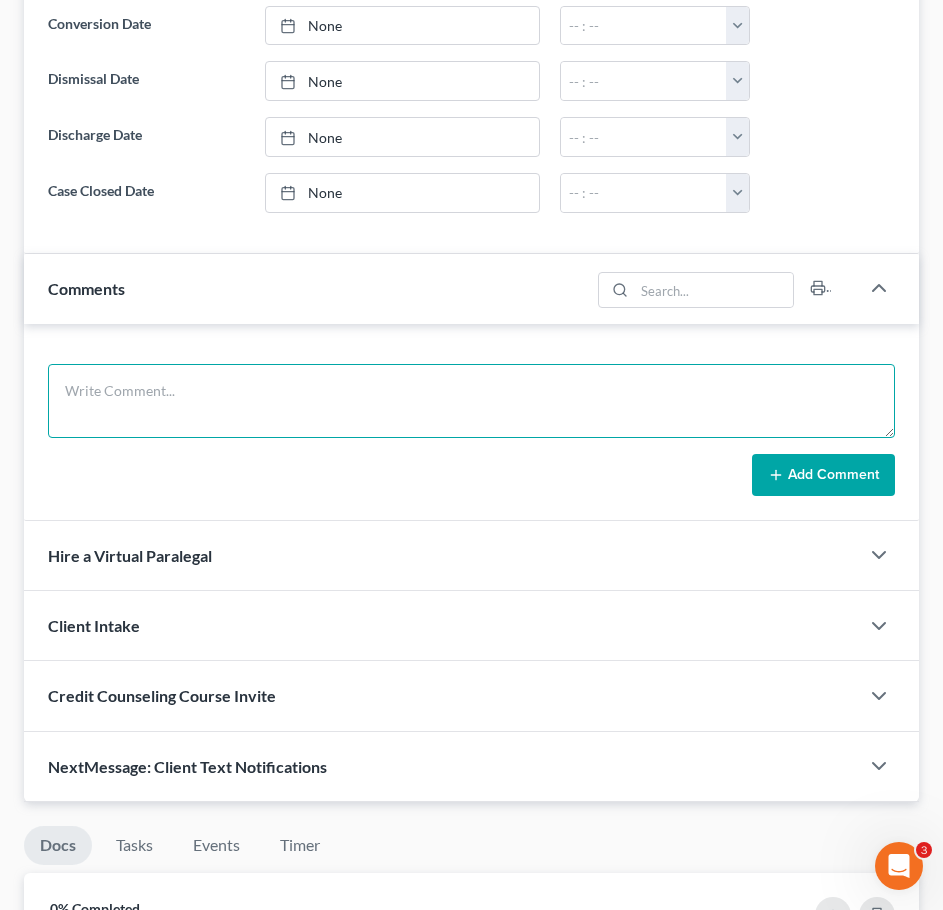 click at bounding box center (471, 401) 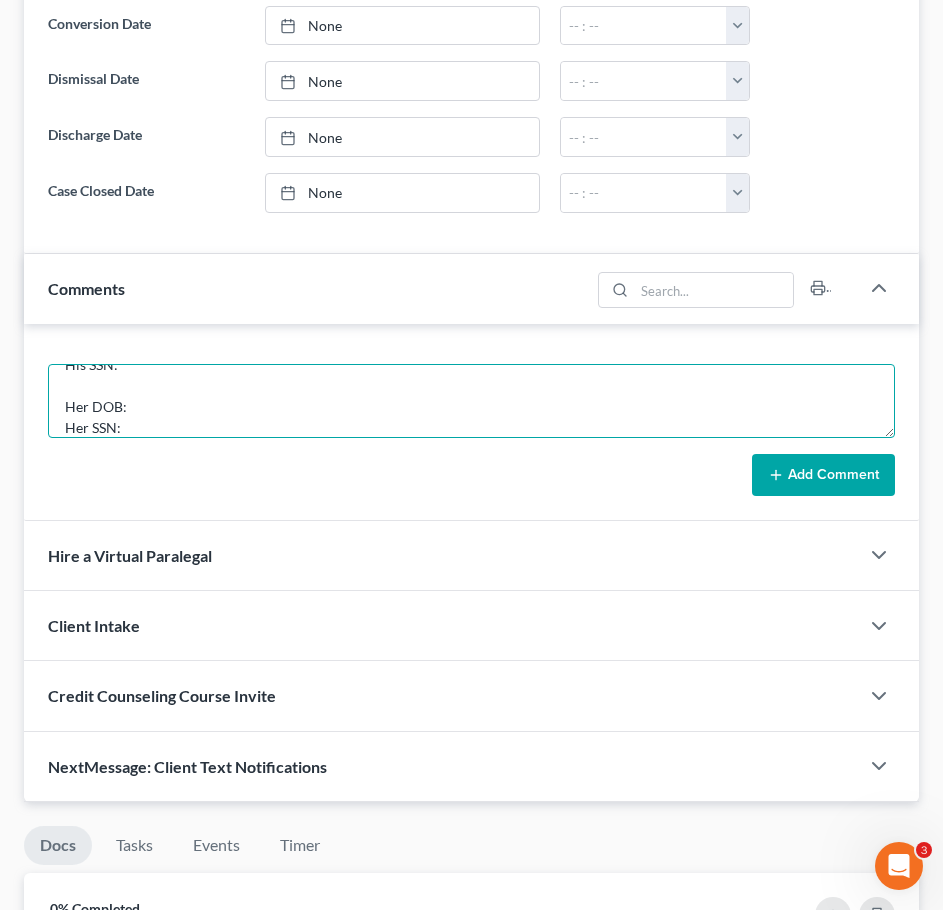 scroll, scrollTop: 0, scrollLeft: 0, axis: both 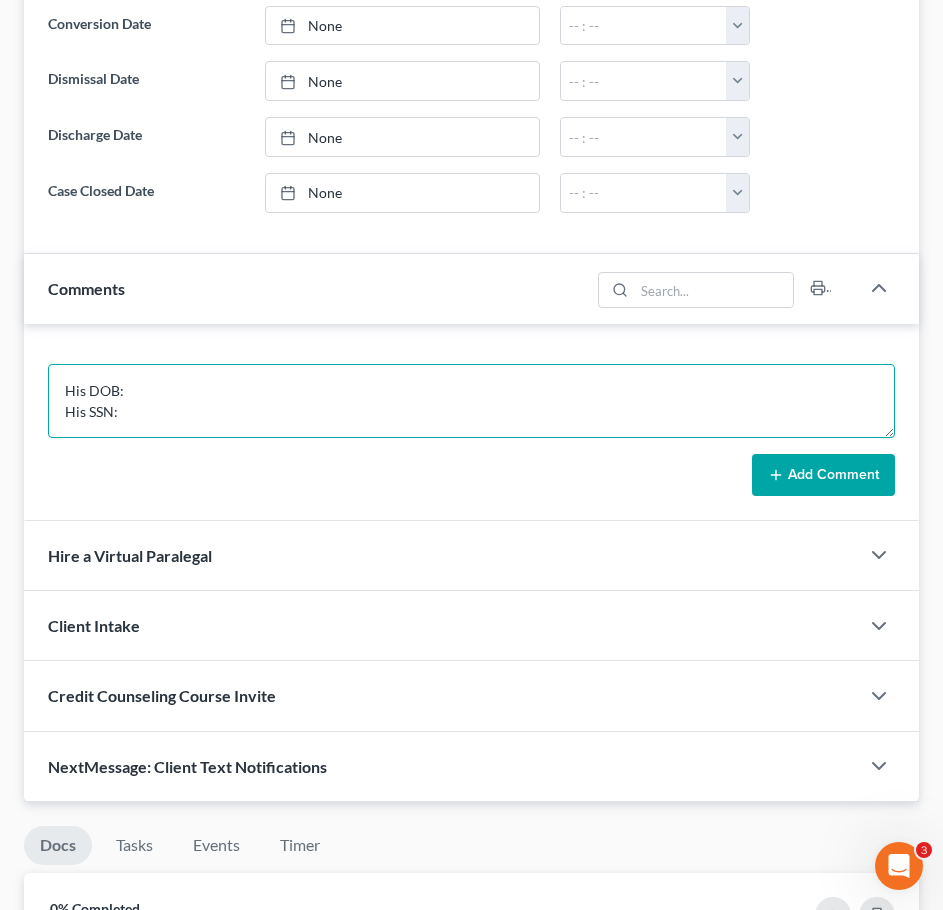 click on "His DOB:
His SSN:
Her DOB:
Her SSN:" at bounding box center (471, 401) 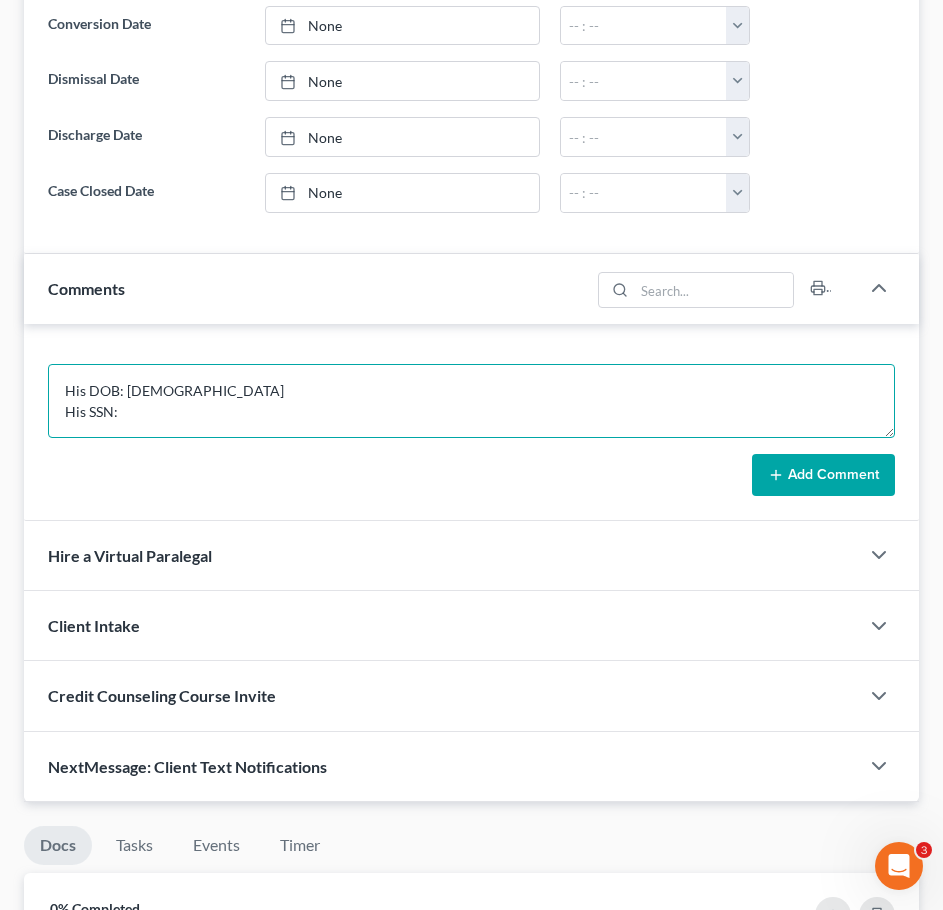 click on "His DOB: 4/29/1965
His SSN:
Her DOB:
Her SSN:" at bounding box center [471, 401] 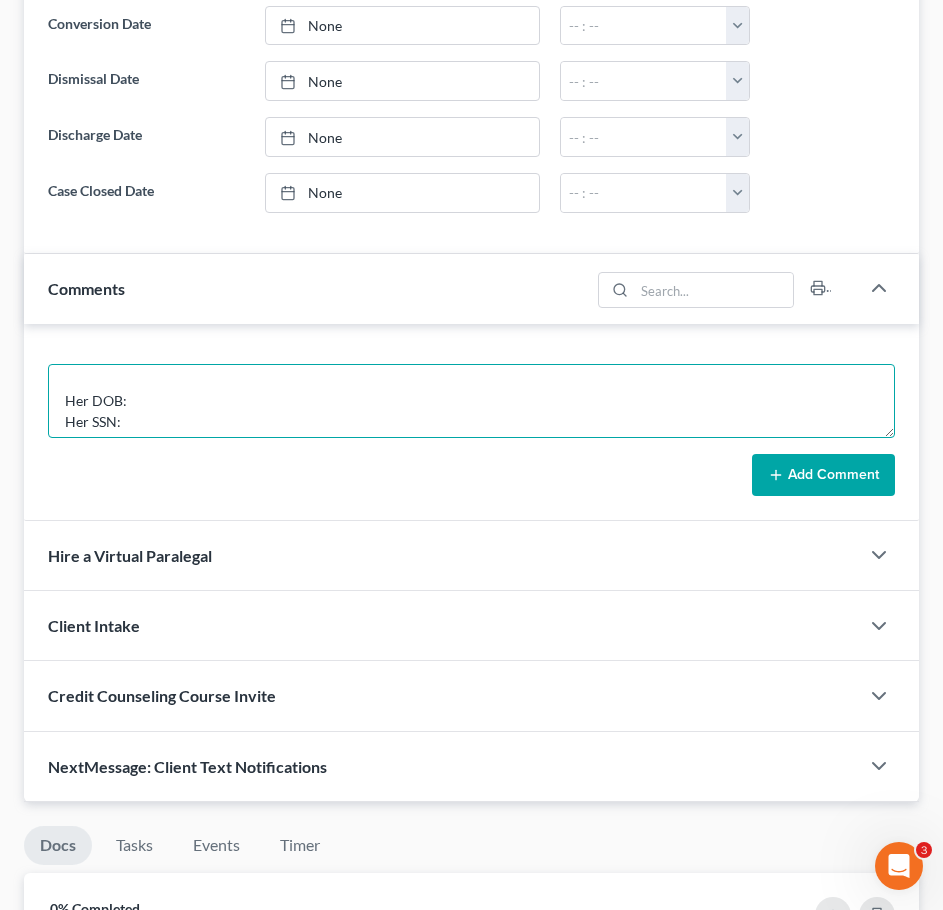 scroll, scrollTop: 63, scrollLeft: 0, axis: vertical 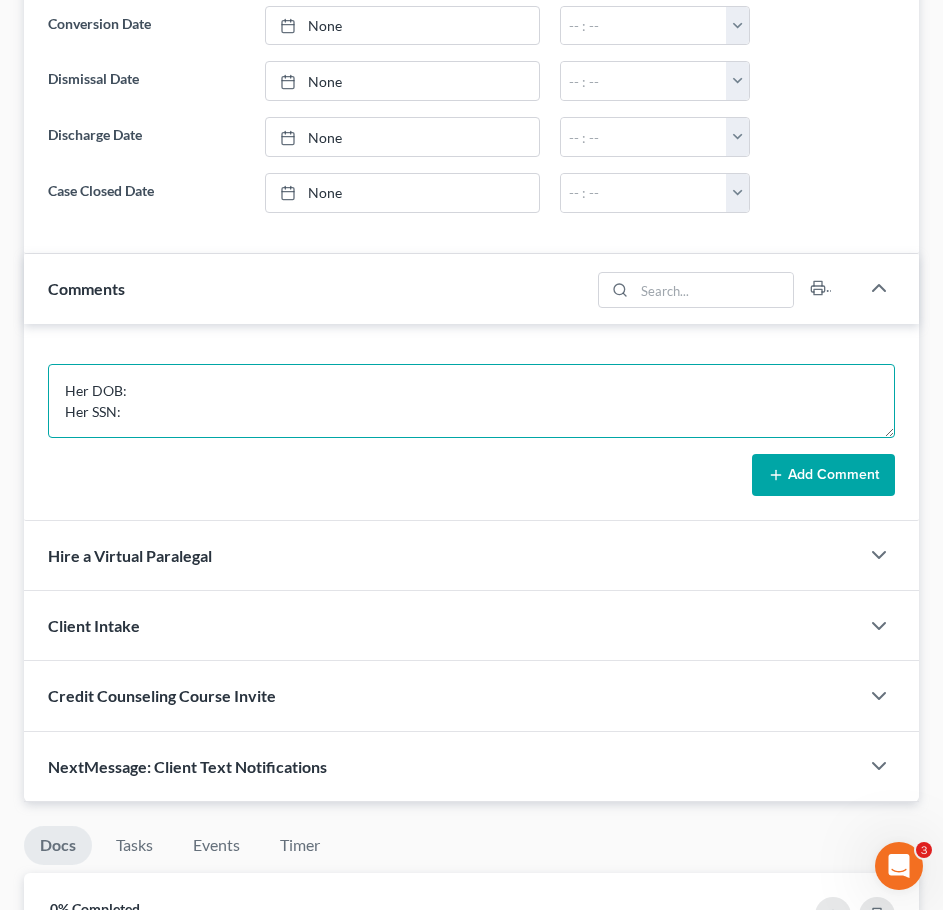 click on "His DOB: 4/29/1965
His SSN: 429-29-2626
Her DOB:
Her SSN:" at bounding box center [471, 401] 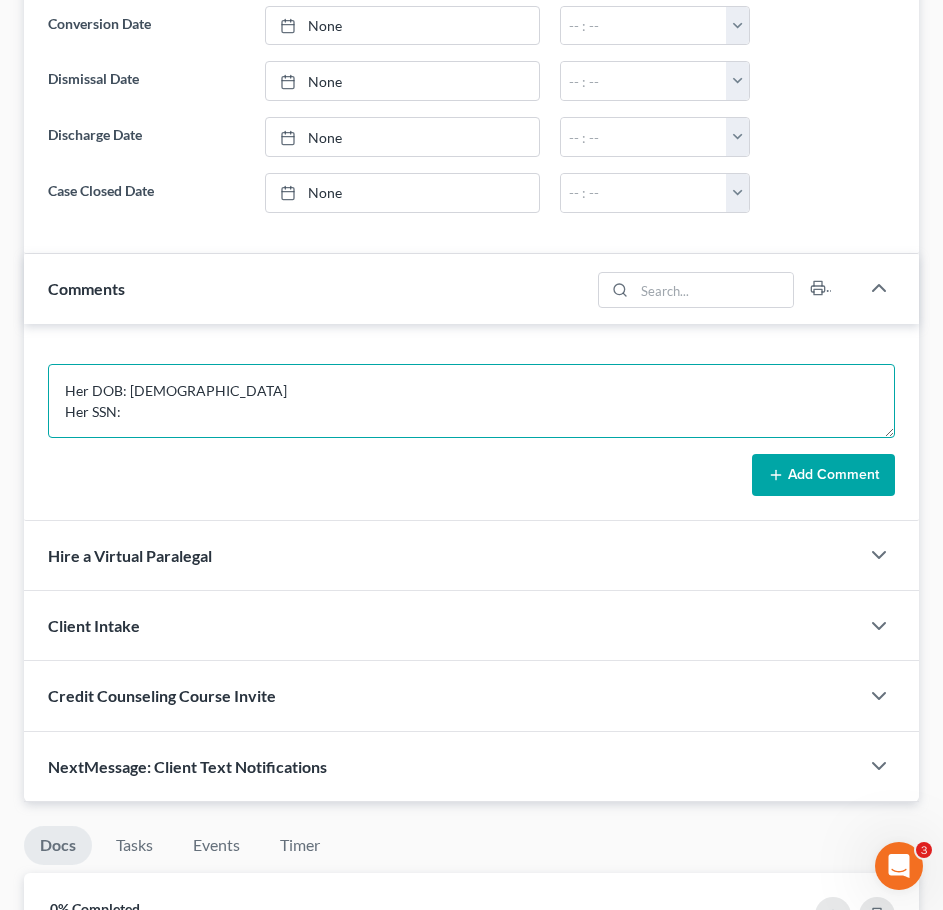 click on "His DOB: 4/29/1965
His SSN: 429-29-2626
Her DOB: 12/19/1980
Her SSN:" at bounding box center [471, 401] 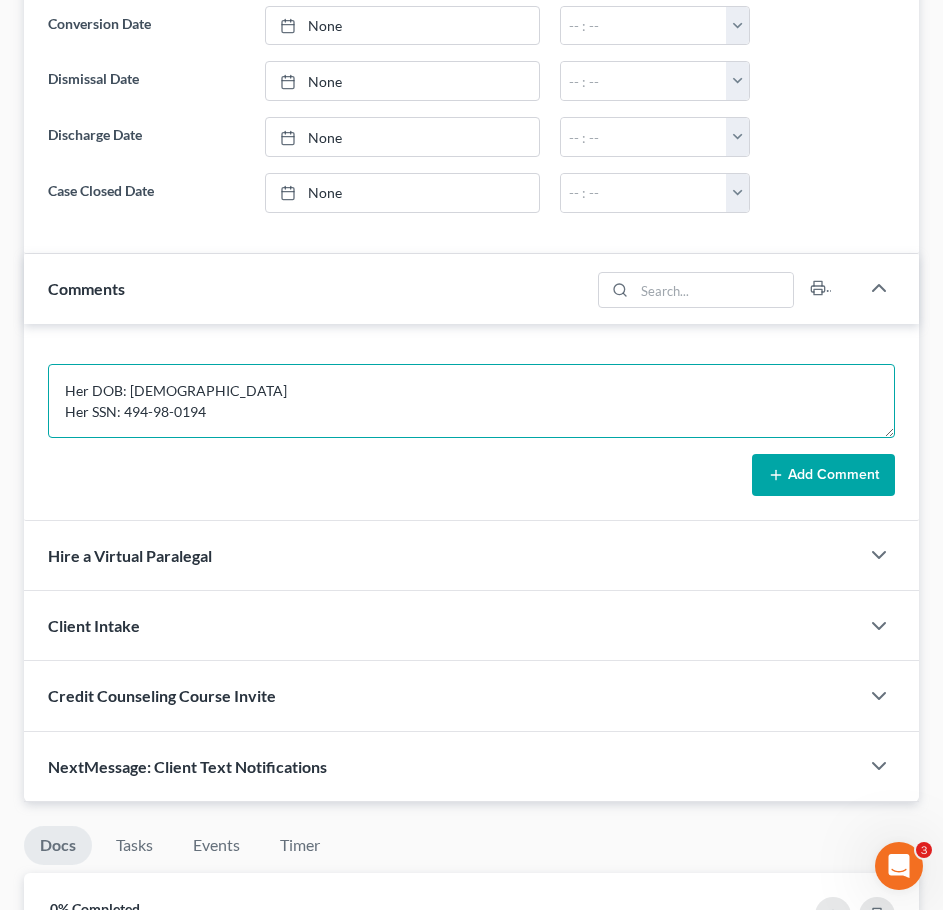 type on "His DOB: [DEMOGRAPHIC_DATA]
His SSN: 429-29-2626
Her DOB: [DEMOGRAPHIC_DATA]
Her SSN: 494-98-0194" 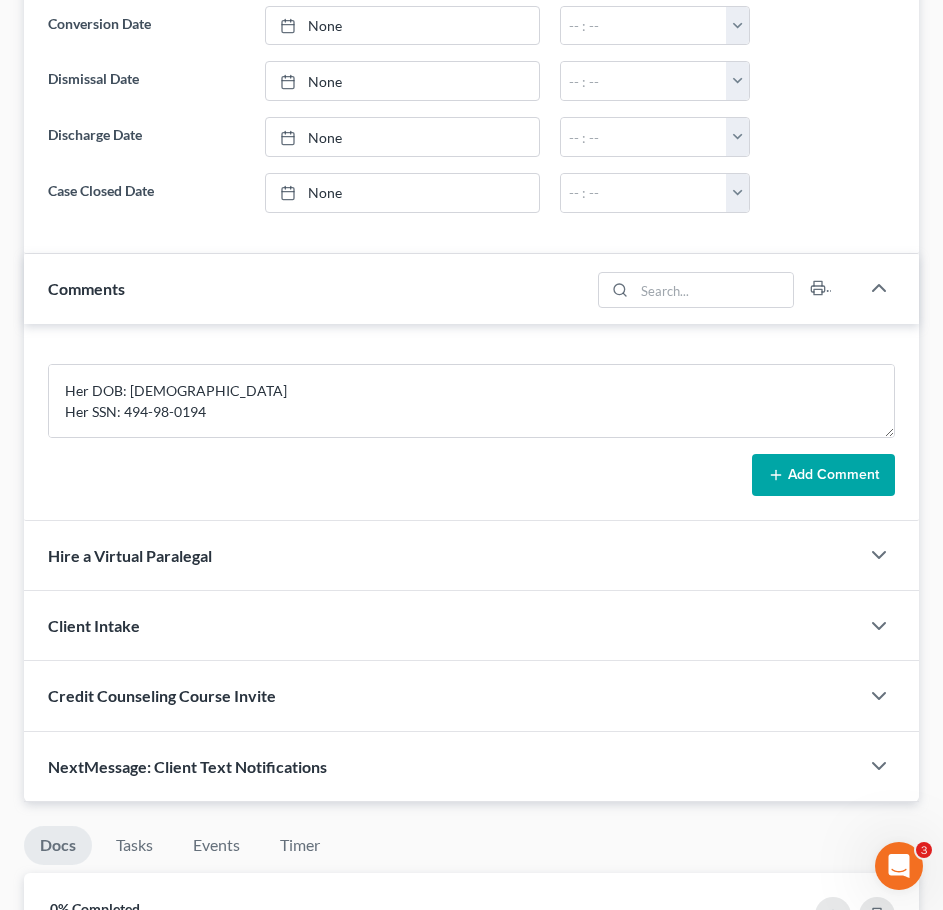 click on "Add Comment" at bounding box center [823, 475] 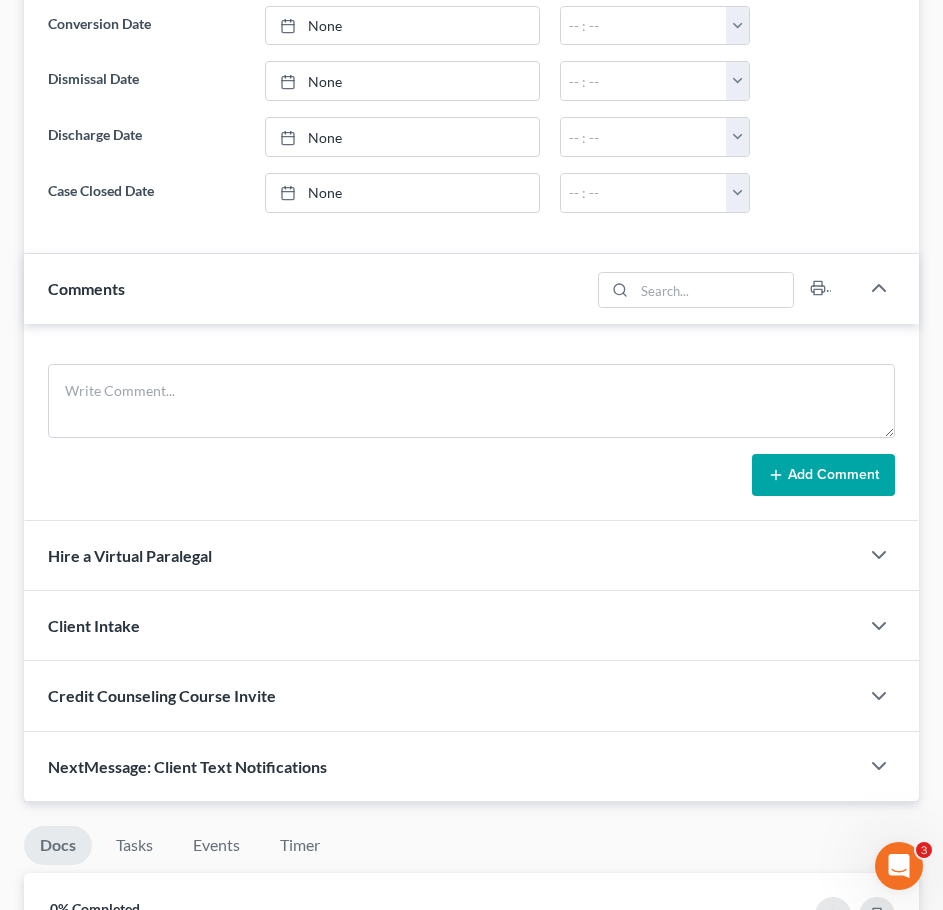 scroll, scrollTop: 0, scrollLeft: 0, axis: both 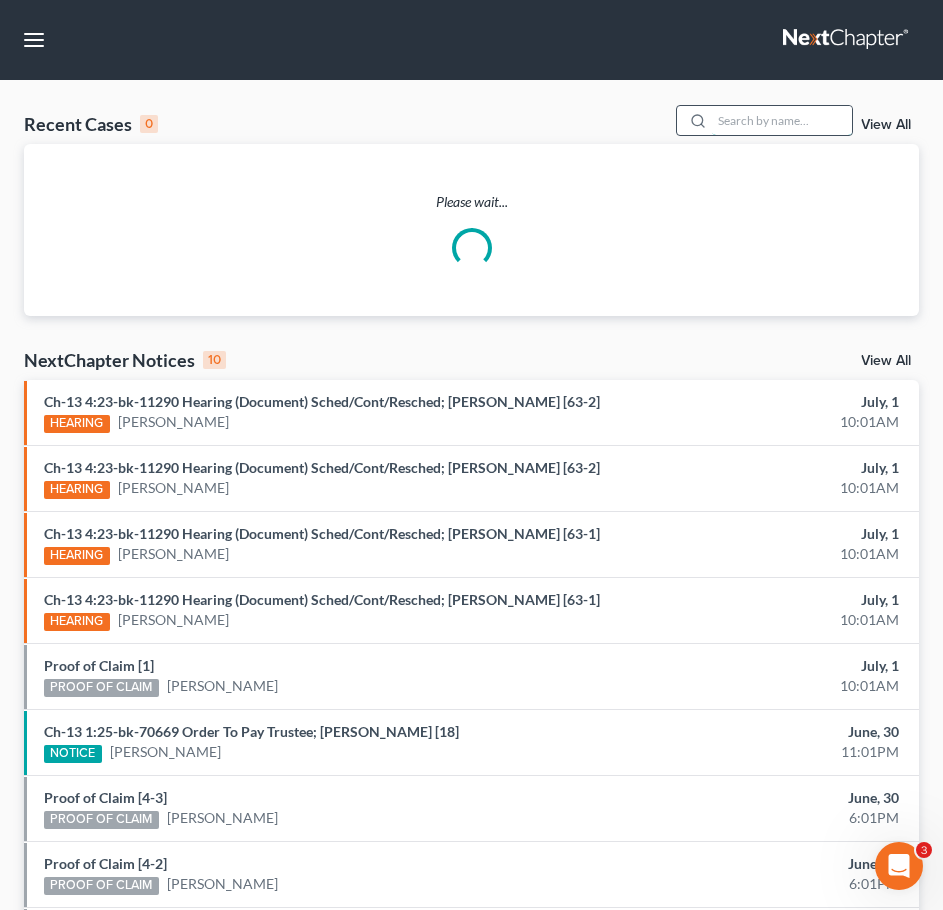 click at bounding box center (782, 120) 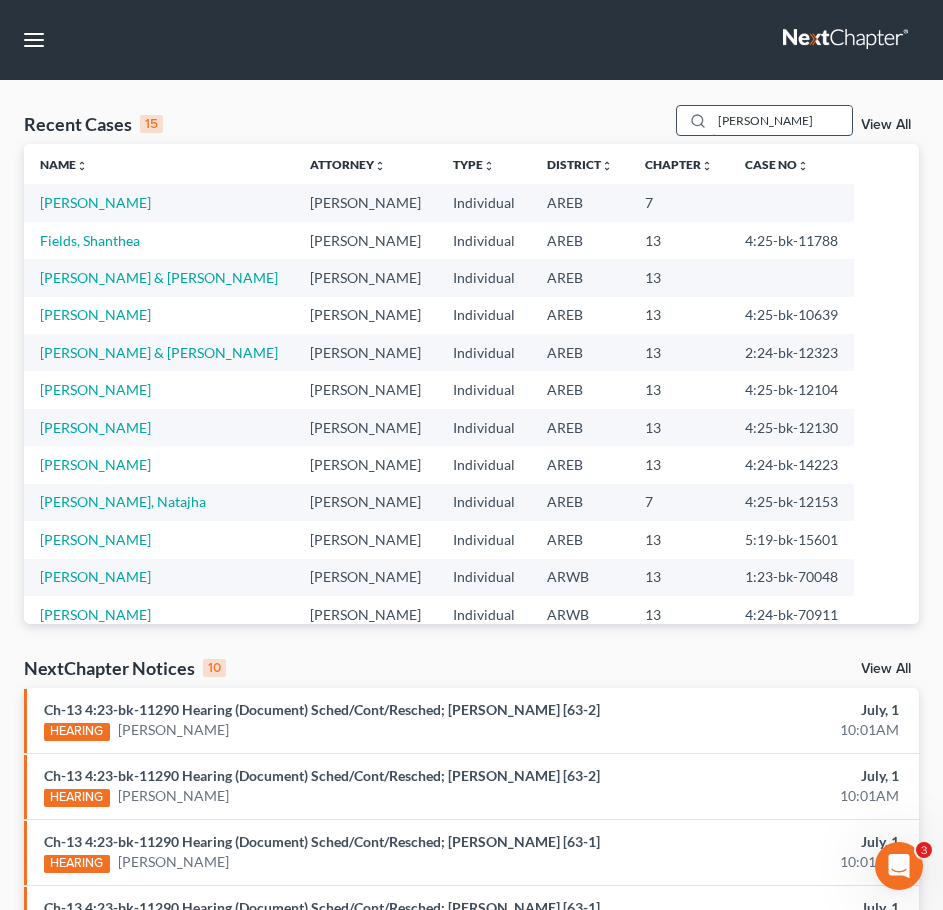 type on "miller" 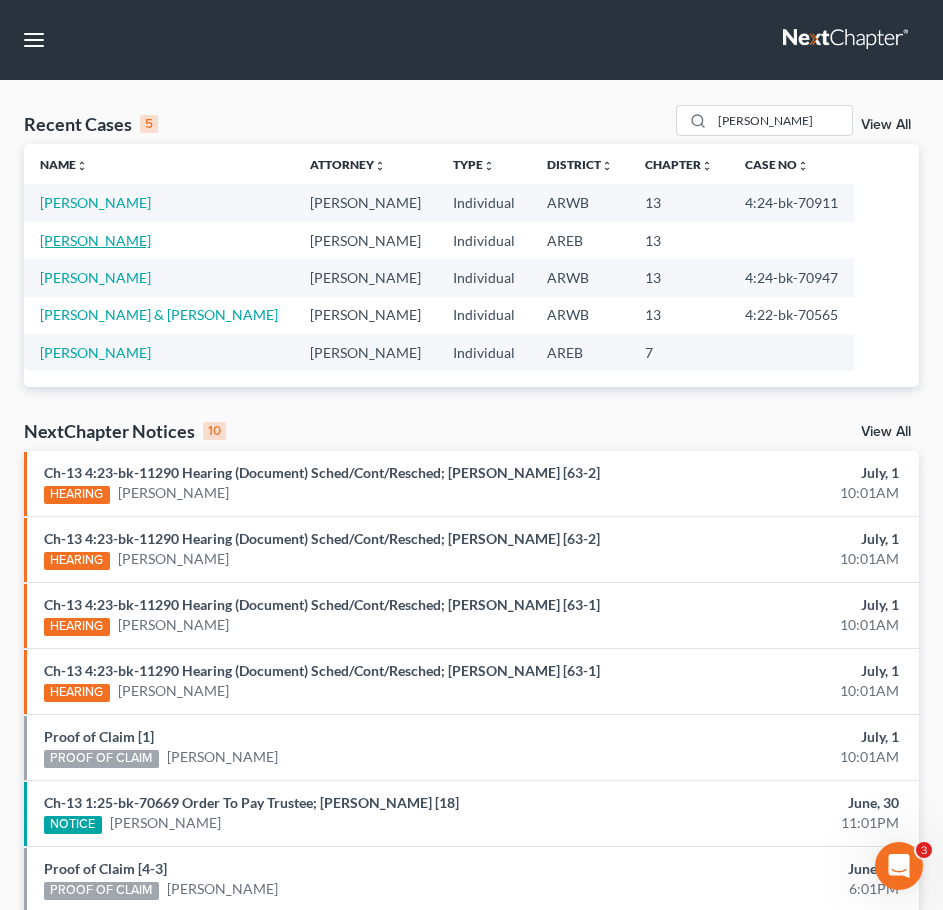 click on "Miller, Kenneth" at bounding box center (95, 240) 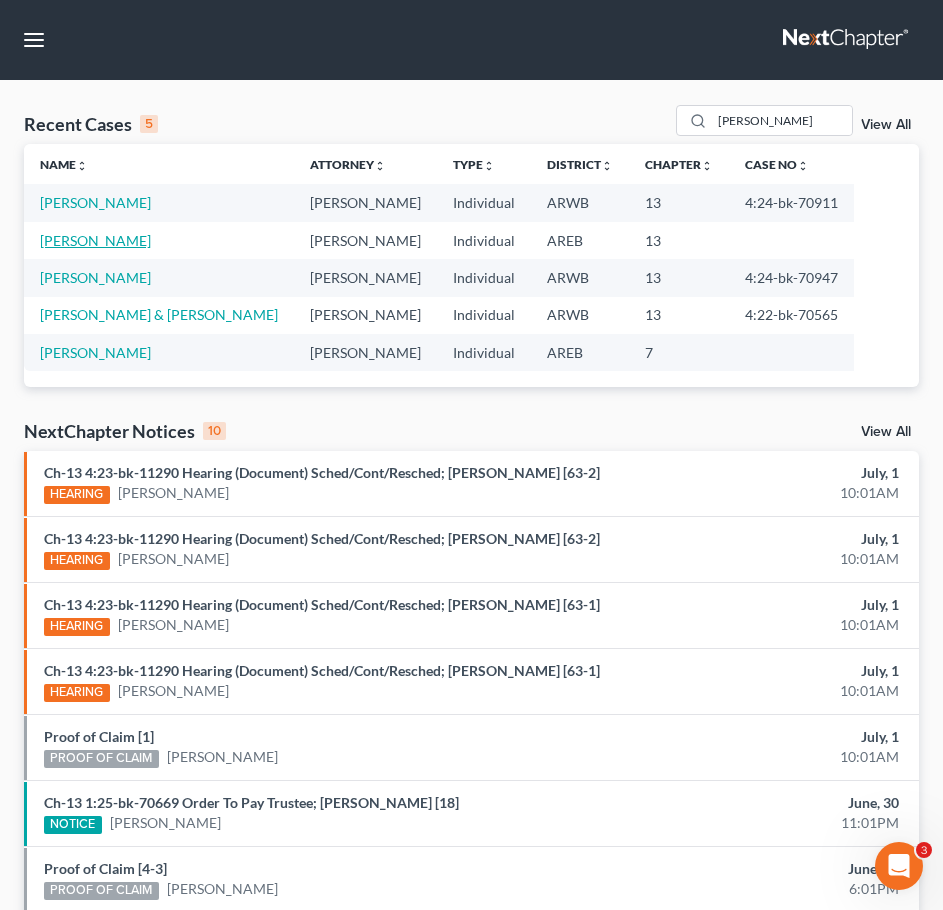 select on "2" 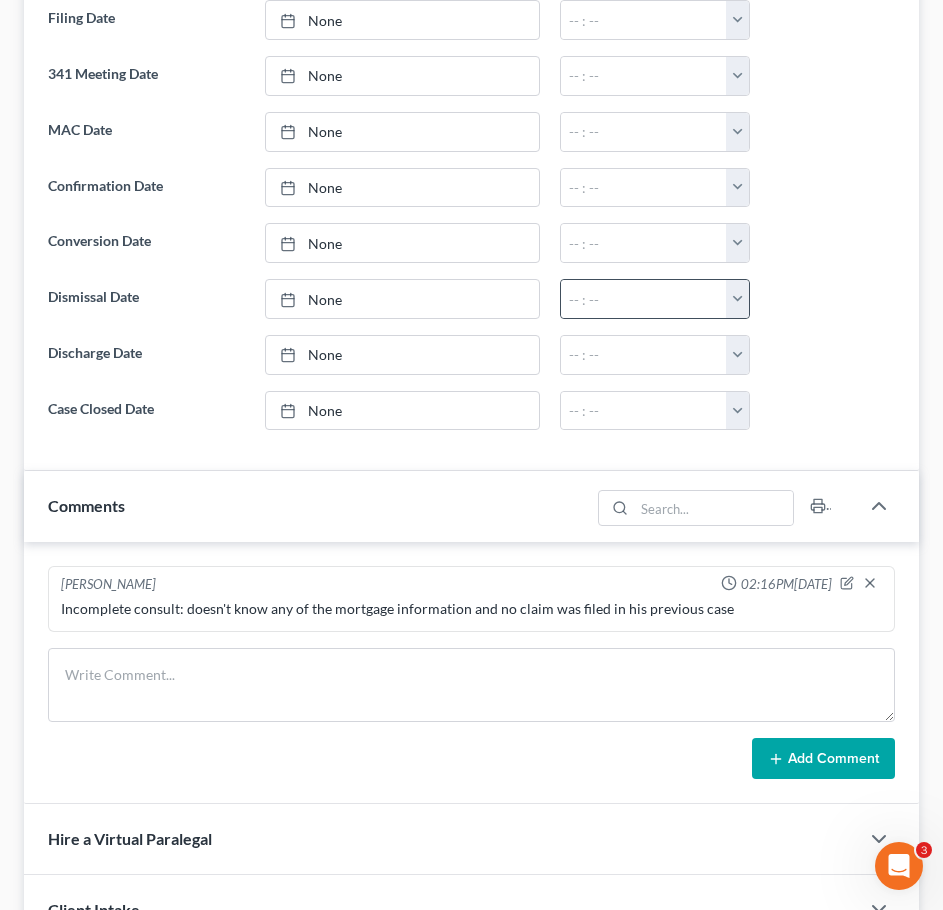 scroll, scrollTop: 0, scrollLeft: 0, axis: both 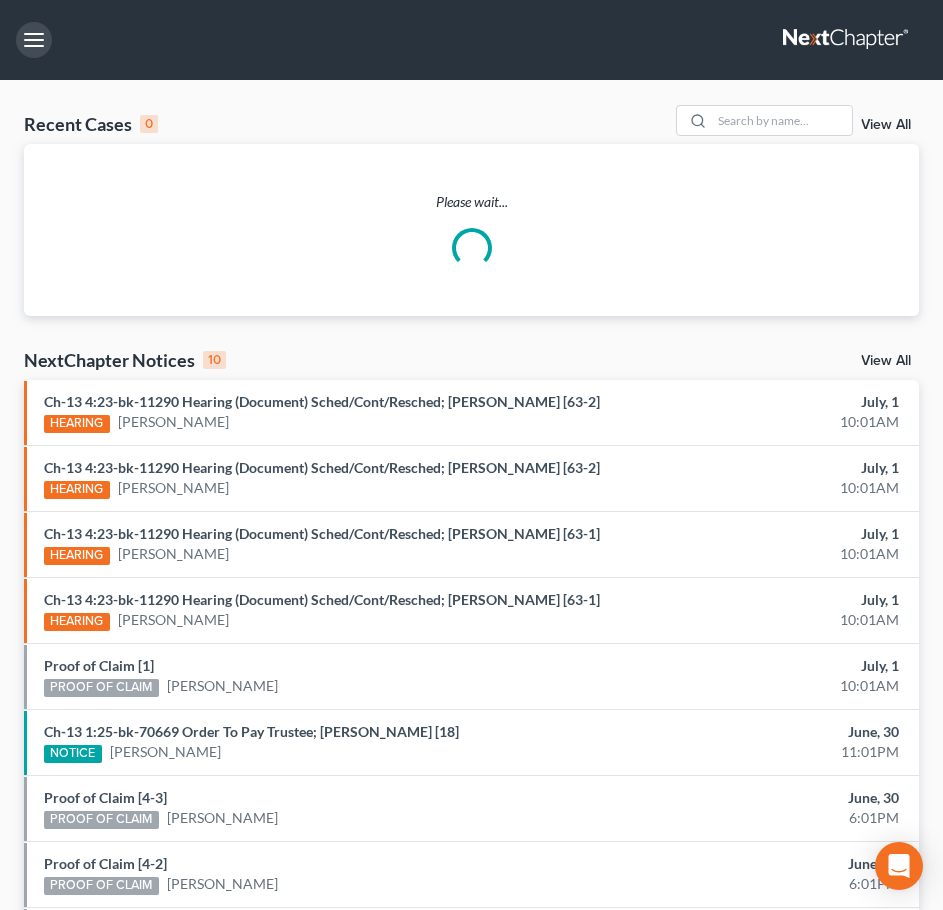 click at bounding box center [34, 40] 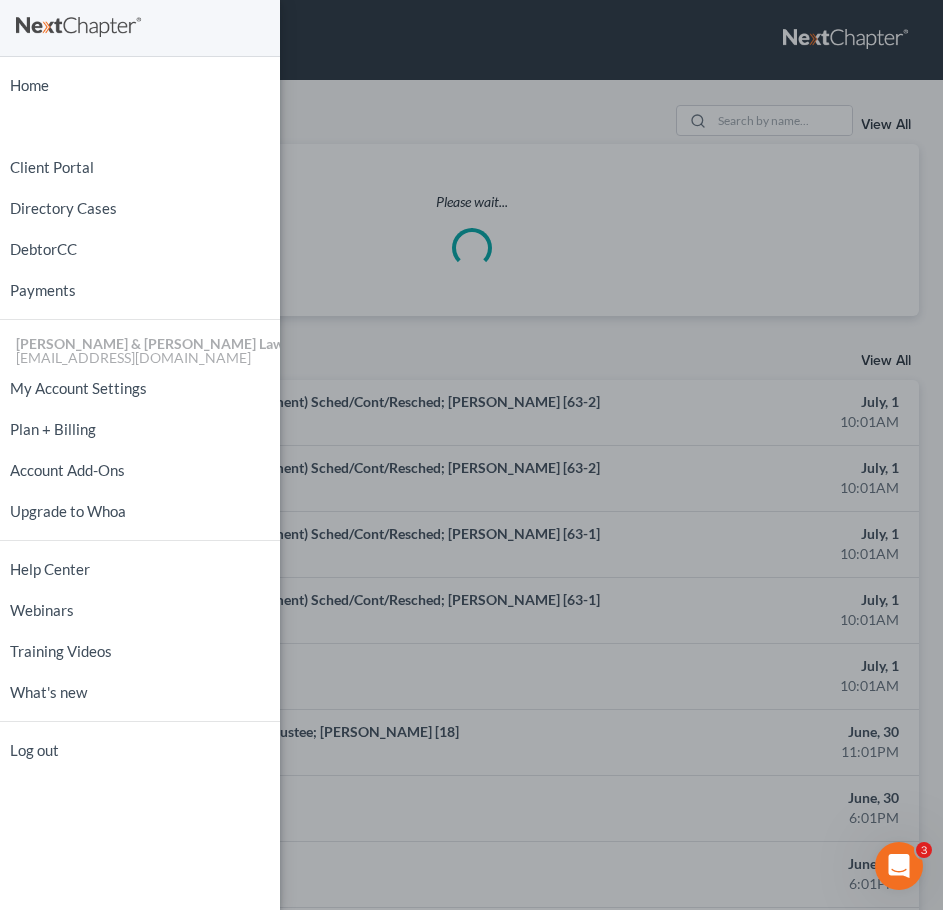 scroll, scrollTop: 0, scrollLeft: 0, axis: both 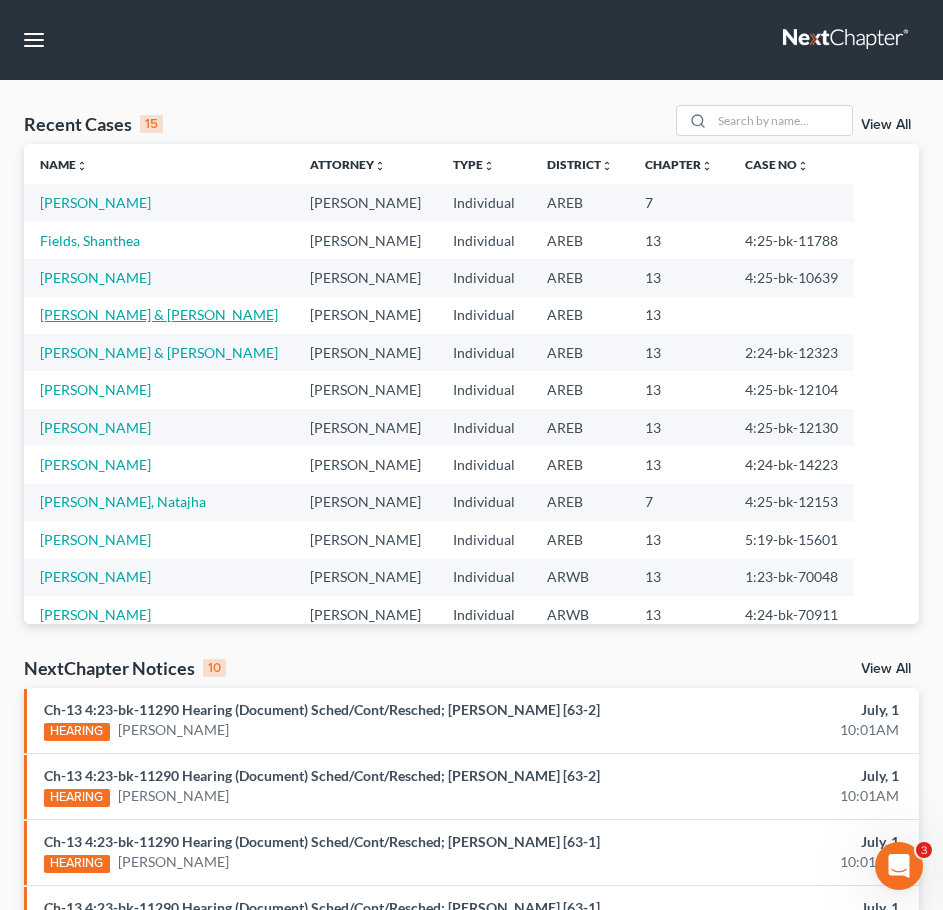 click on "[PERSON_NAME] & [PERSON_NAME]" at bounding box center (159, 314) 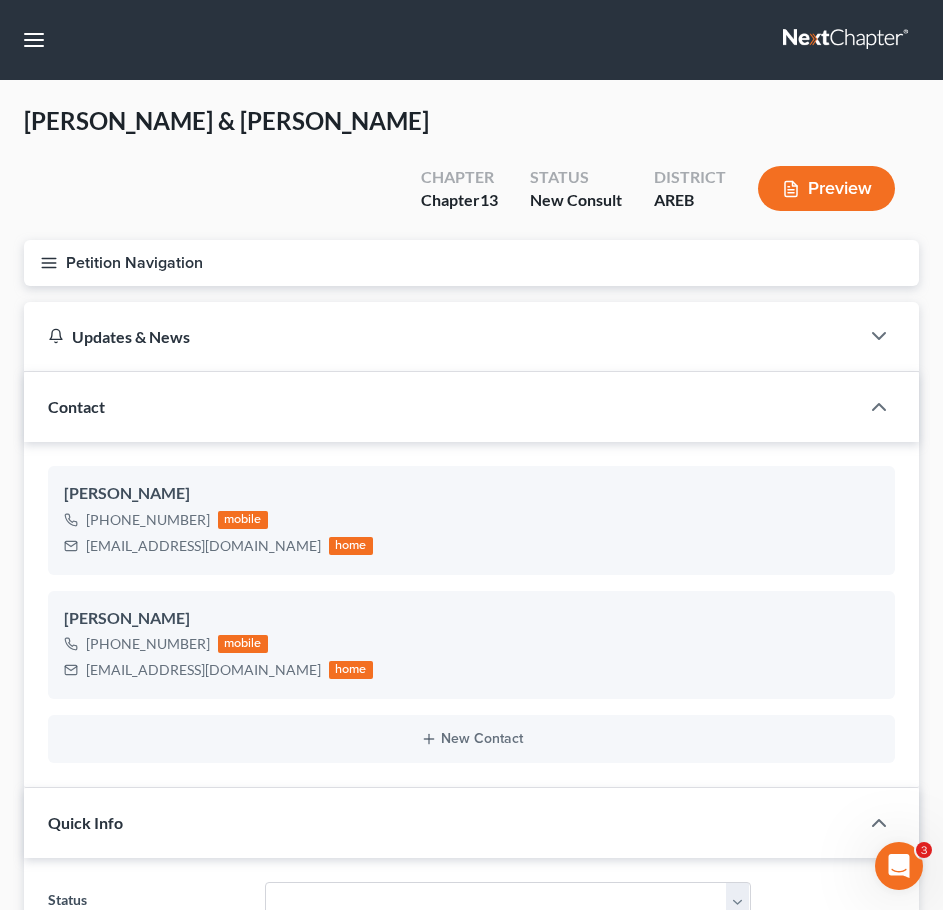 click 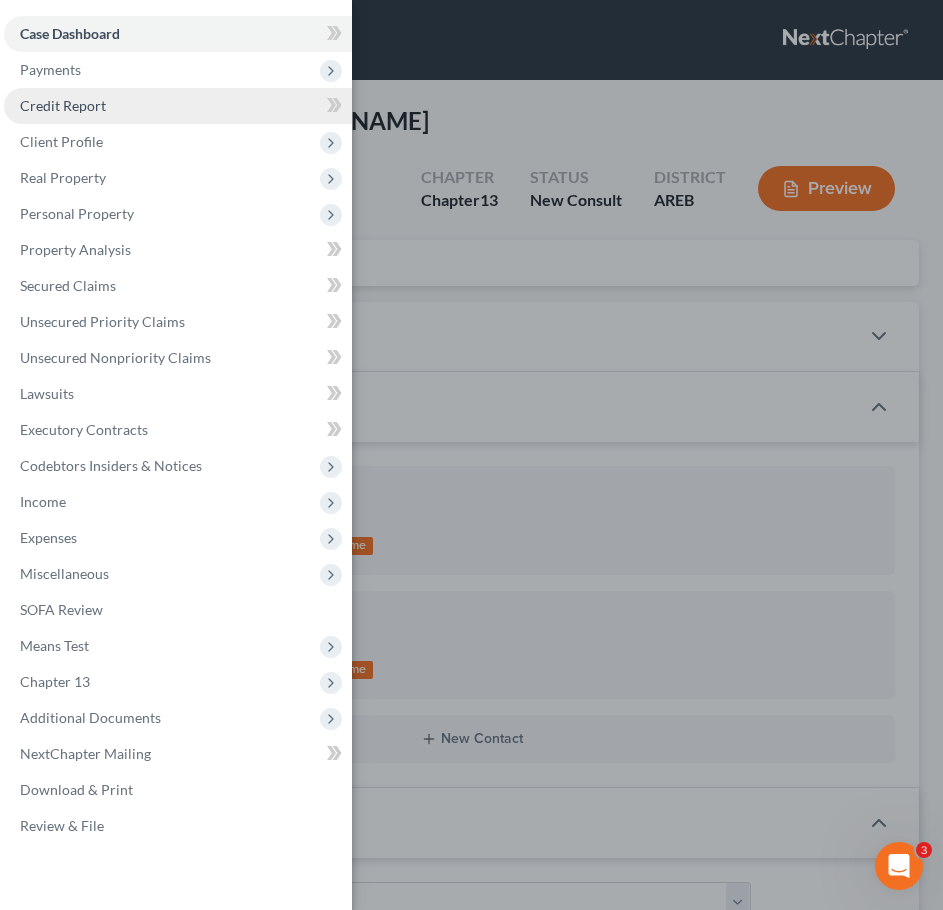 click on "Credit Report" at bounding box center (63, 105) 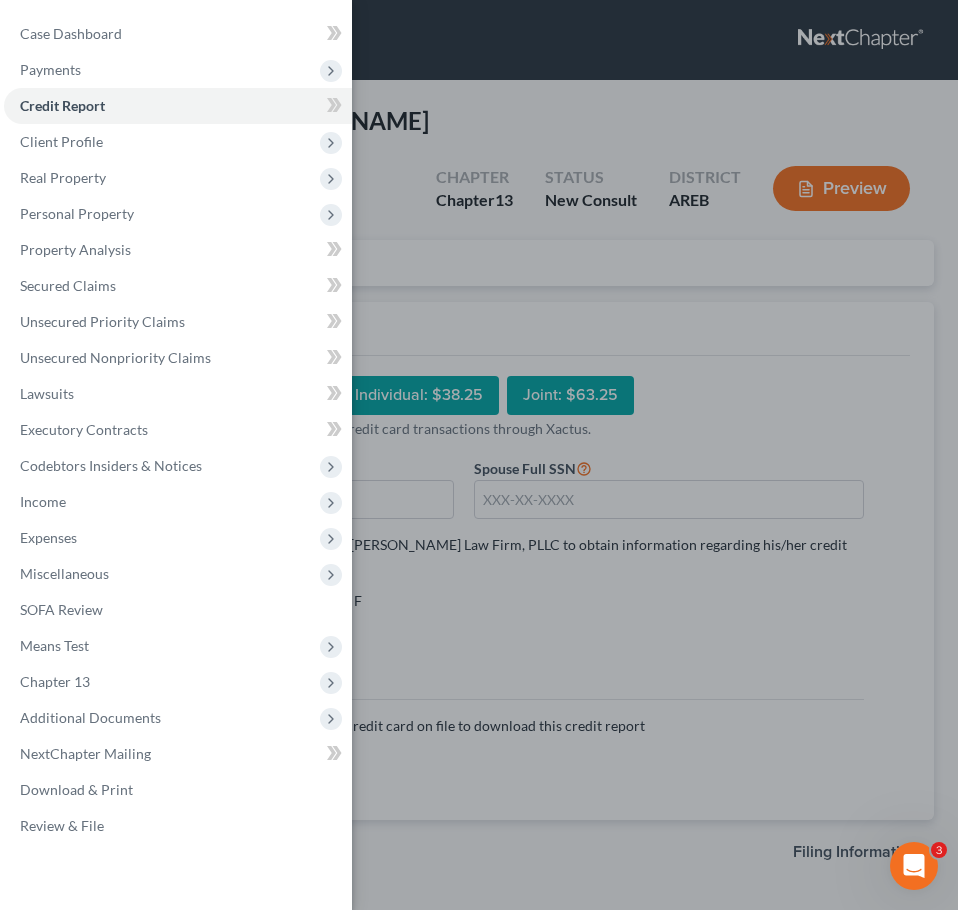 click on "Case Dashboard
Payments
Invoices
Payments
Payments
Credit Report
Client Profile" at bounding box center (479, 455) 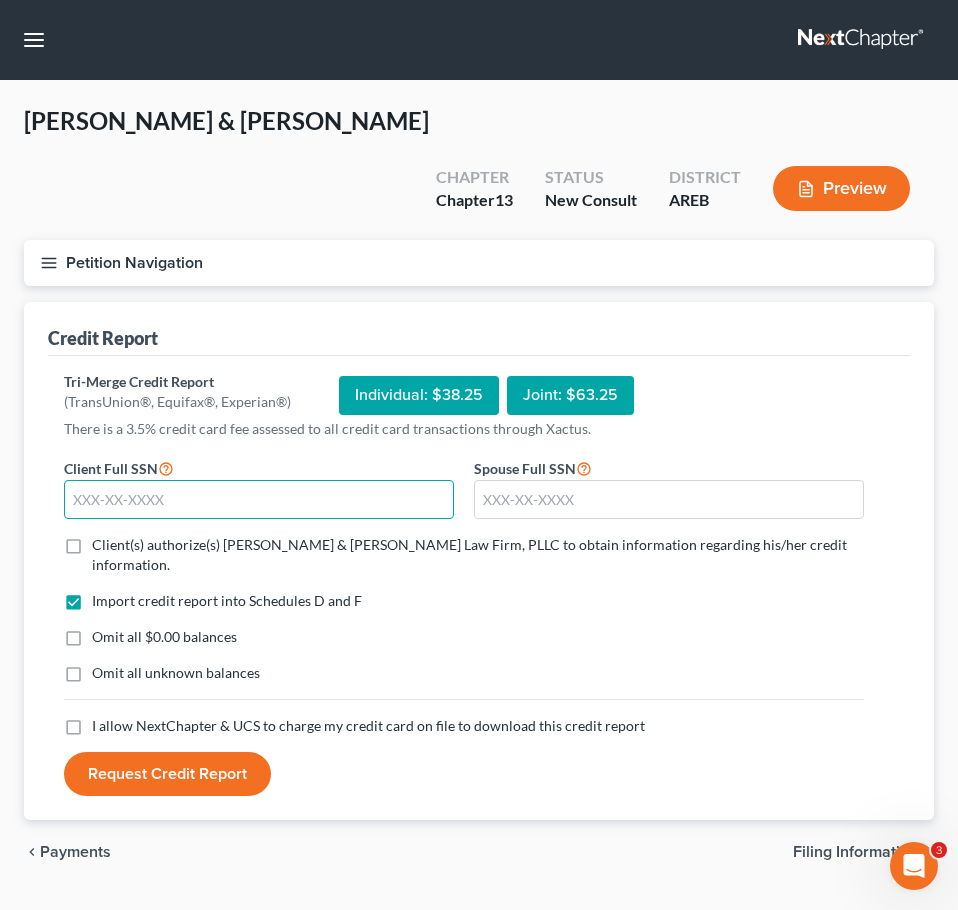 click at bounding box center [259, 500] 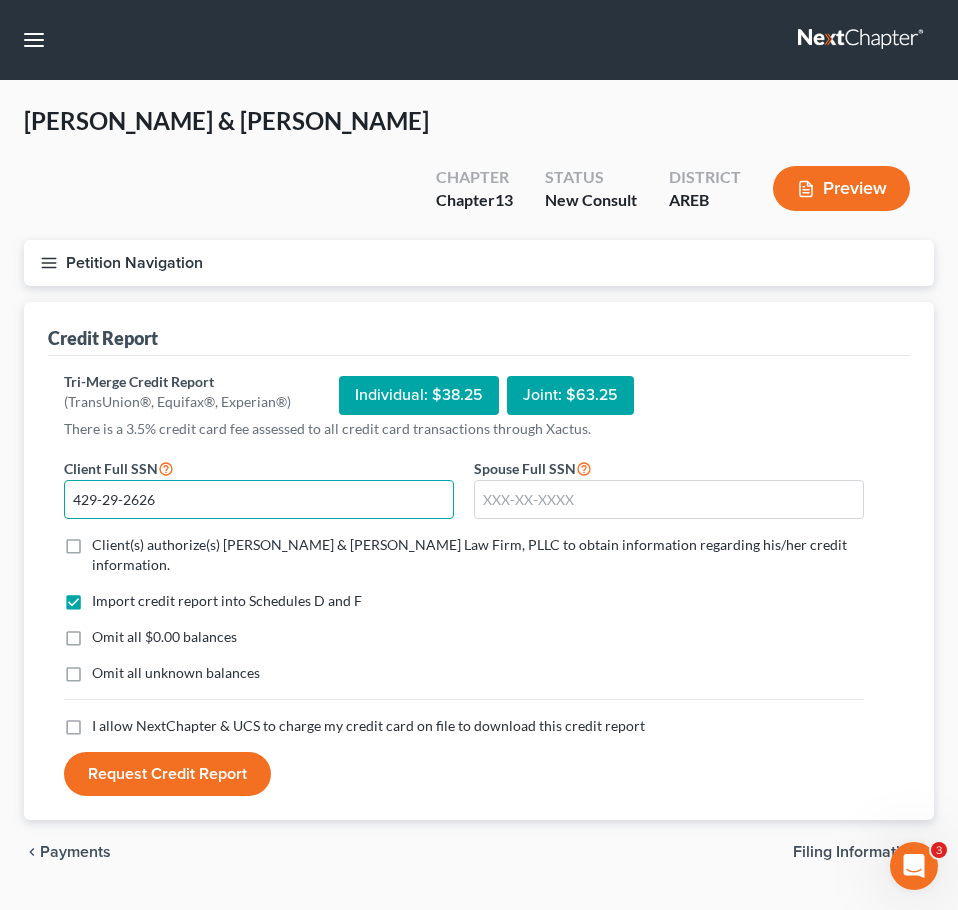 type on "429-29-2626" 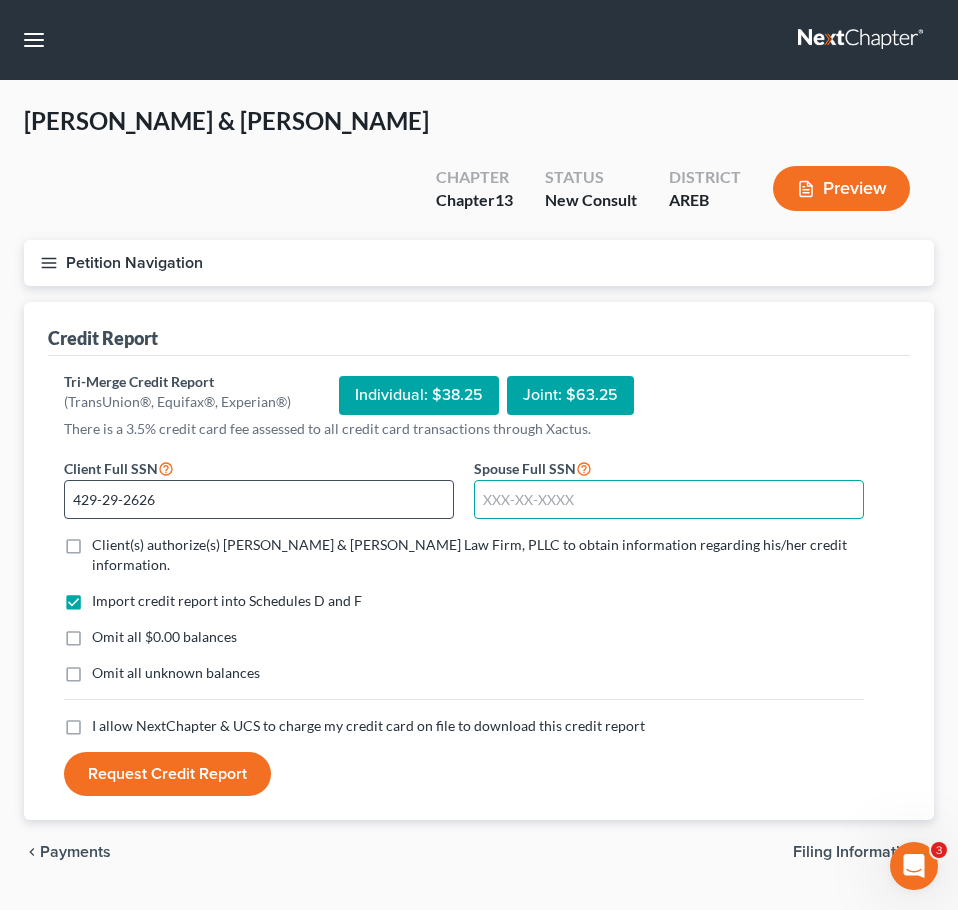 type on "9" 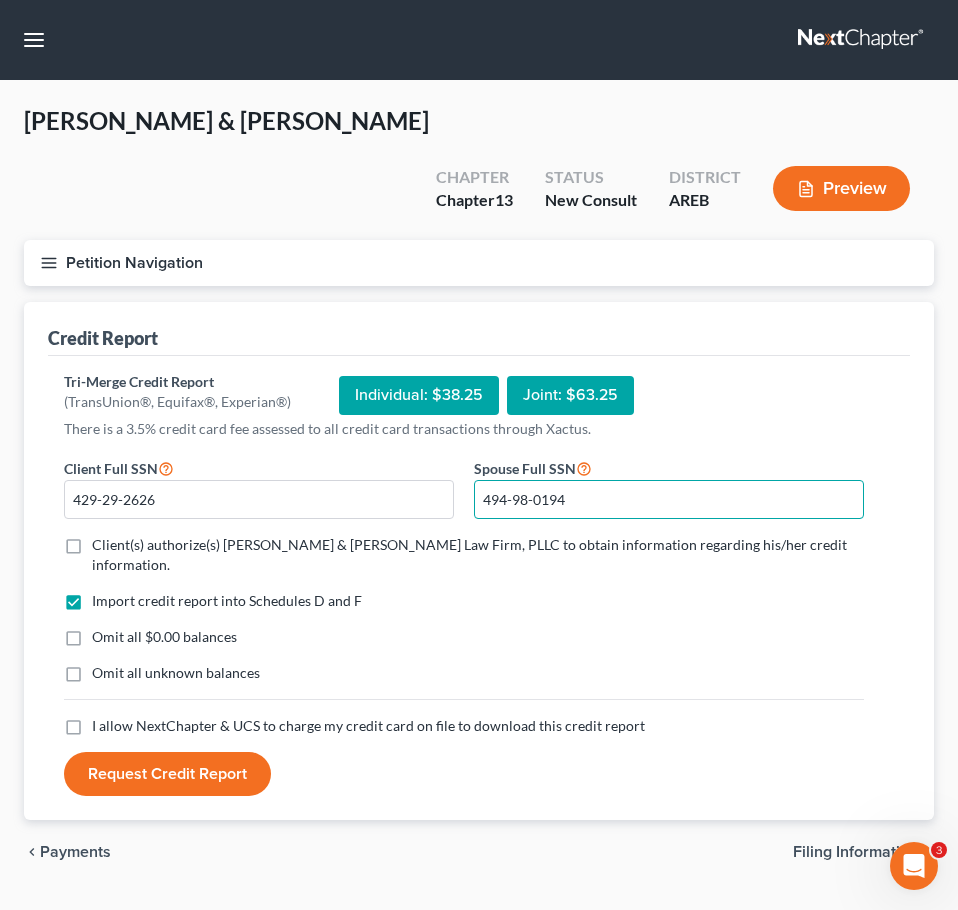 type on "494-98-0194" 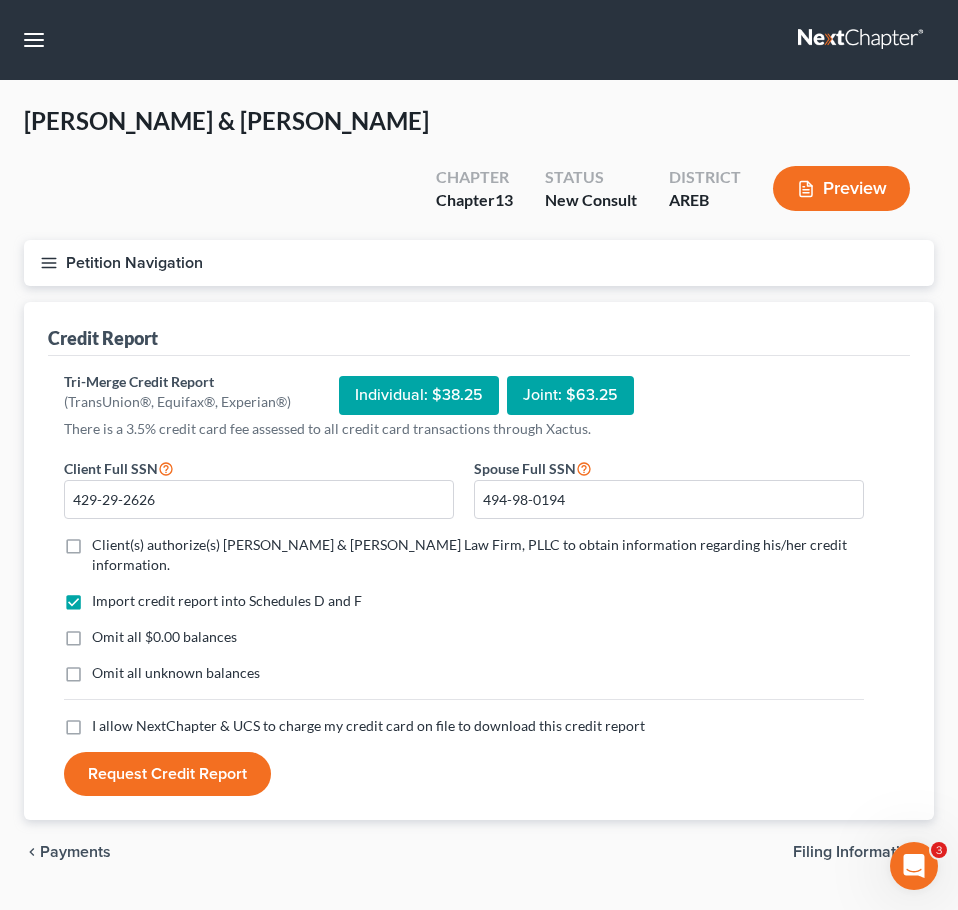 click on "Client(s) authorize(s) [PERSON_NAME] & [PERSON_NAME] Law Firm, PLLC to obtain information regarding his/her credit information." at bounding box center [469, 554] 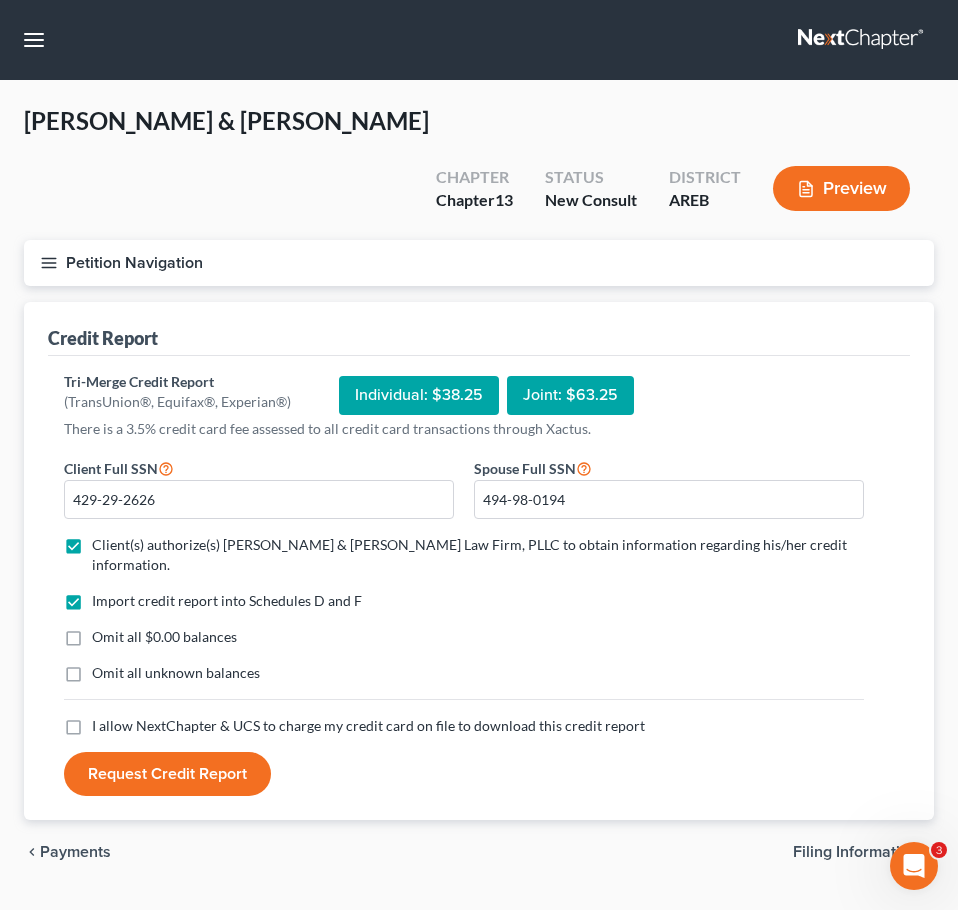 click on "I allow NextChapter & UCS to charge my credit card on file to download this credit report" at bounding box center (368, 725) 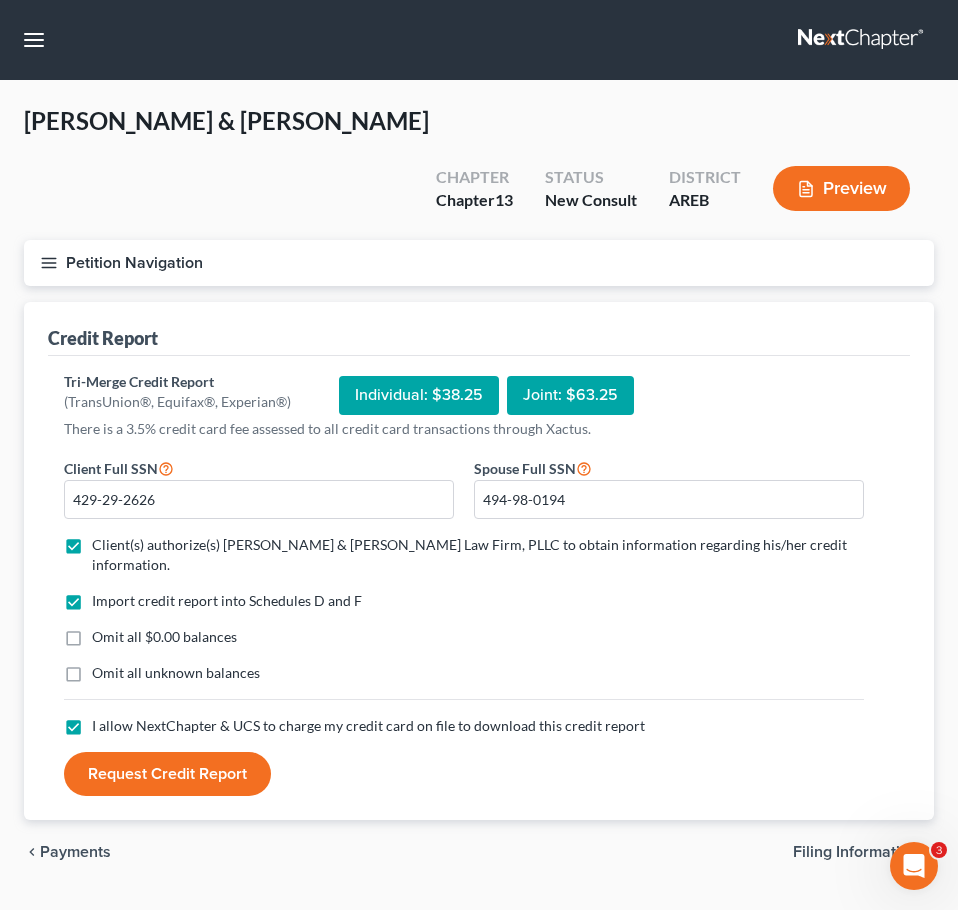 click on "Request Credit Report" at bounding box center (167, 774) 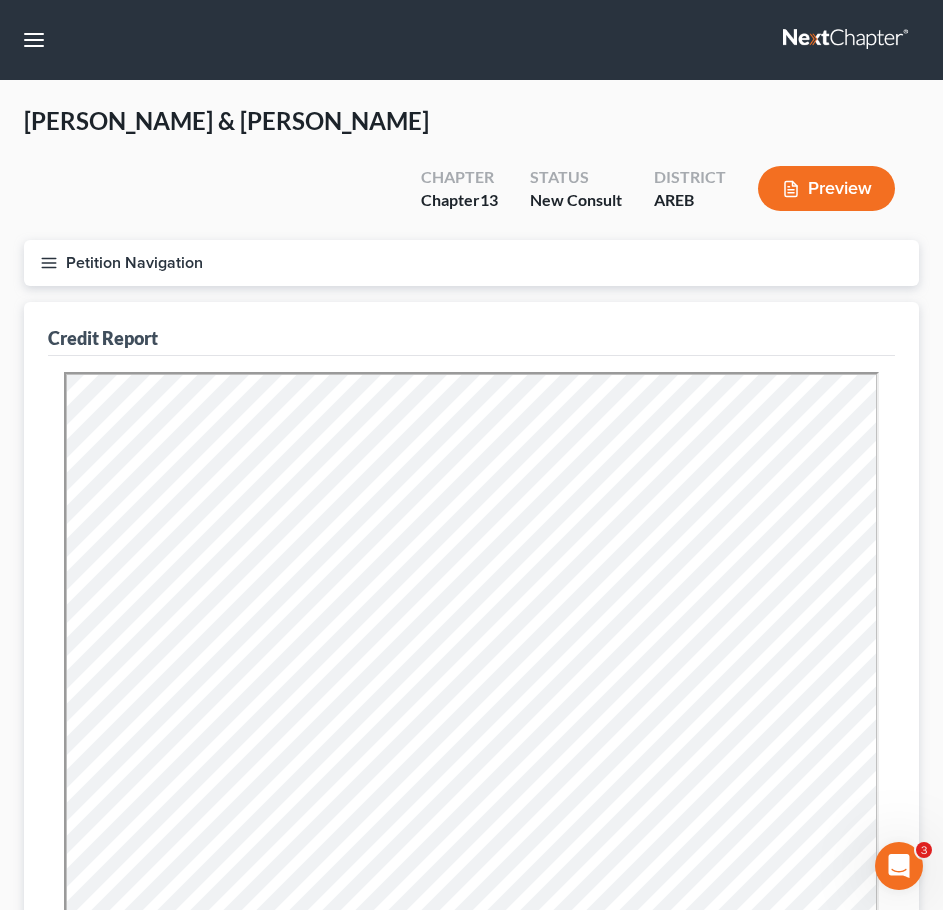 scroll, scrollTop: 0, scrollLeft: 0, axis: both 